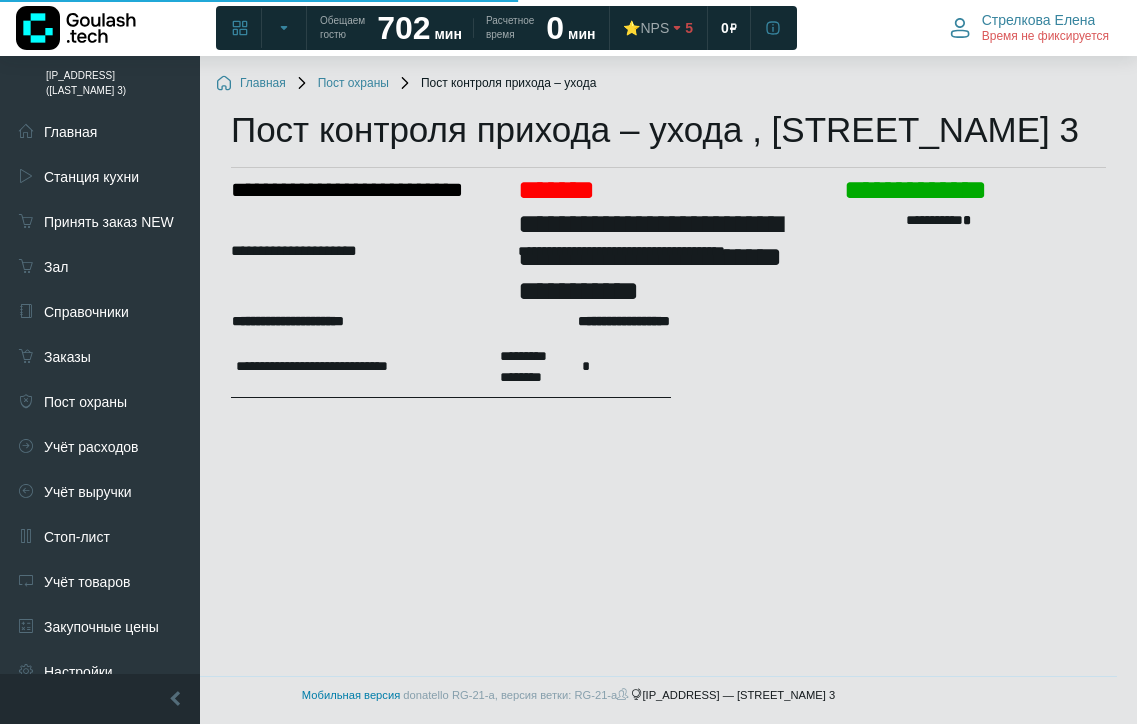 scroll, scrollTop: 0, scrollLeft: 0, axis: both 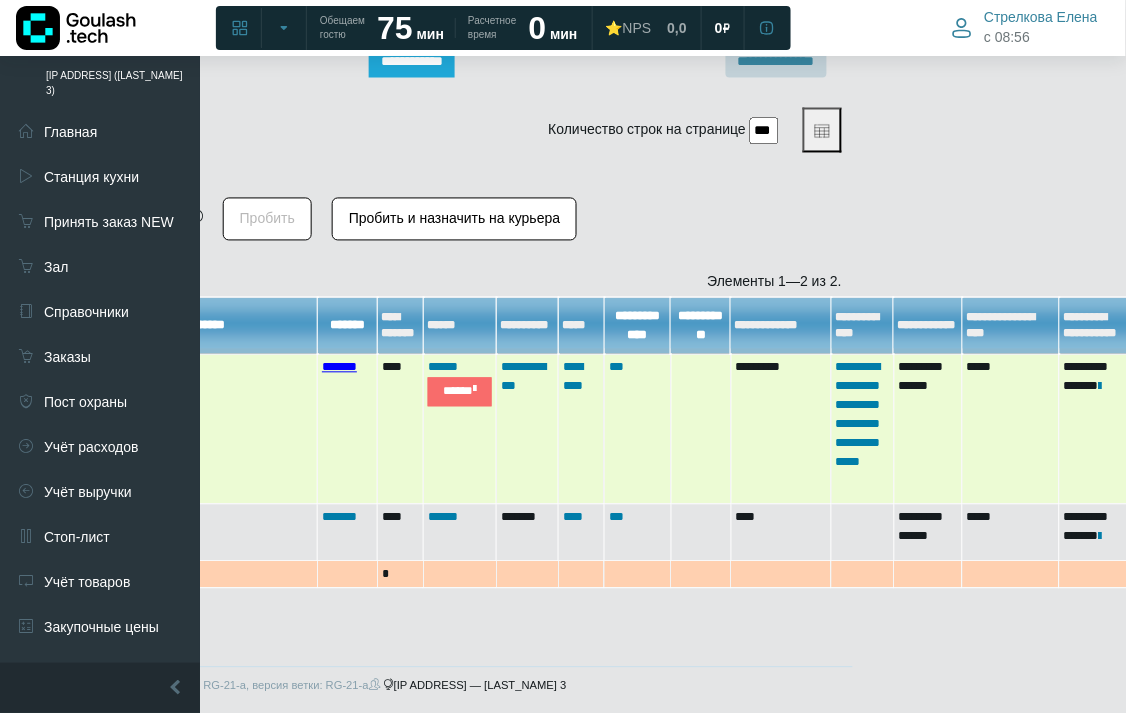 click on "*******" at bounding box center (339, 367) 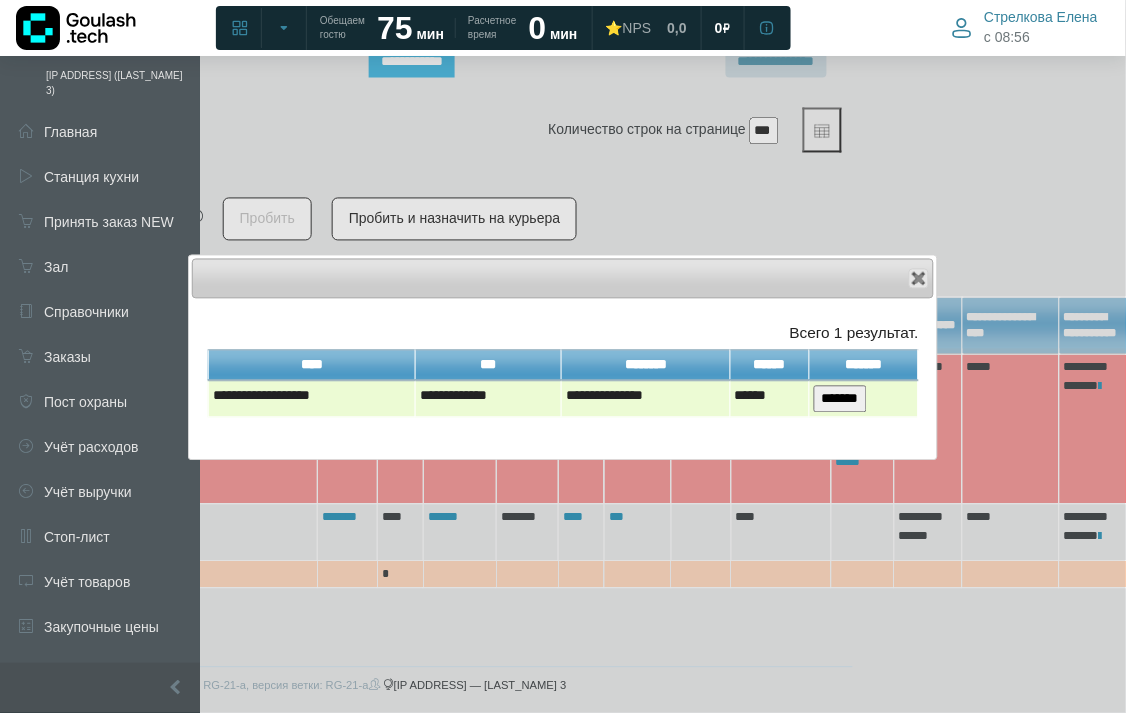 click on "*******" at bounding box center (840, 399) 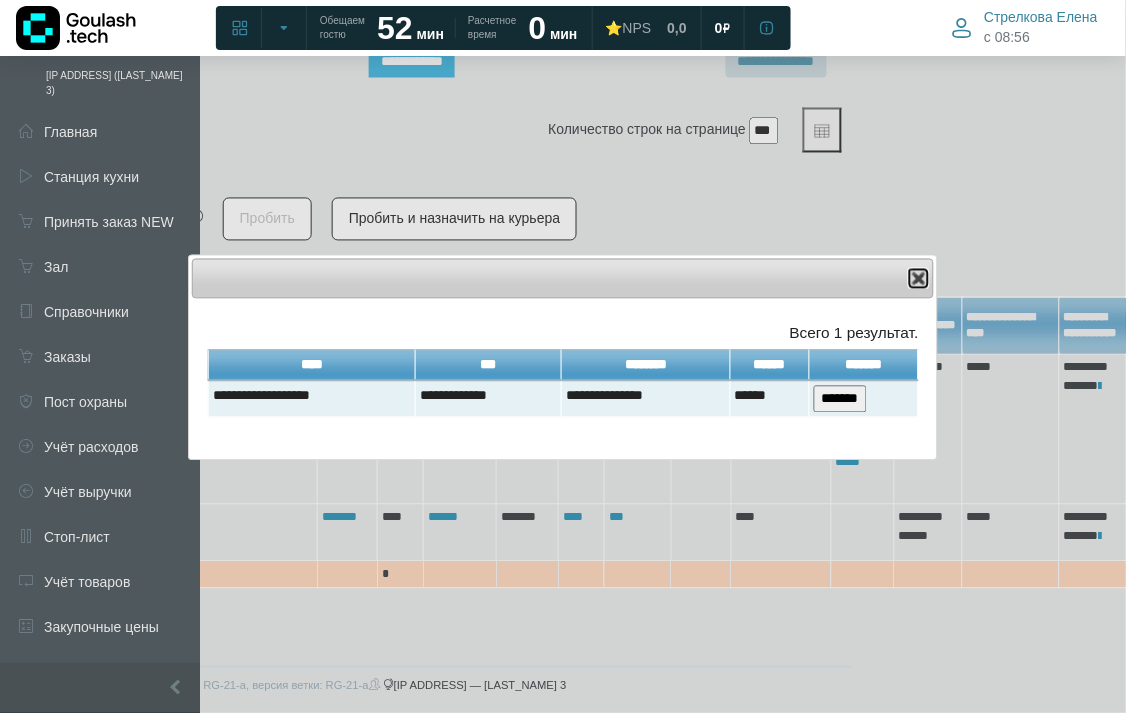 click at bounding box center (919, 279) 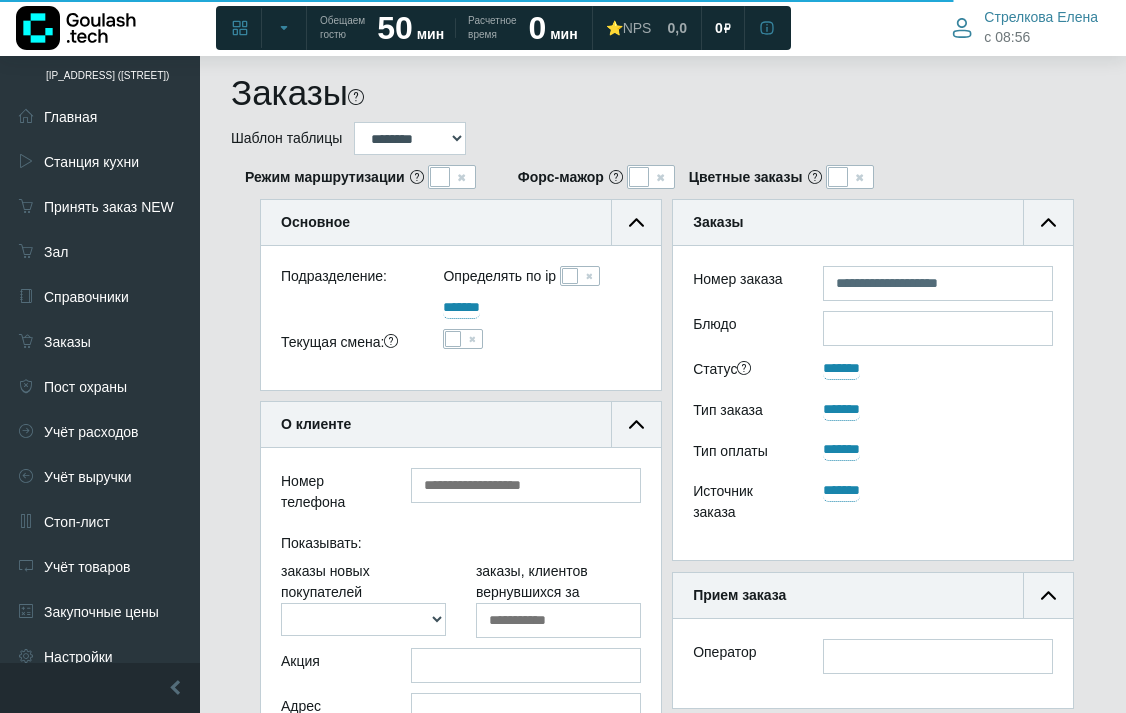 scroll, scrollTop: 362, scrollLeft: 0, axis: vertical 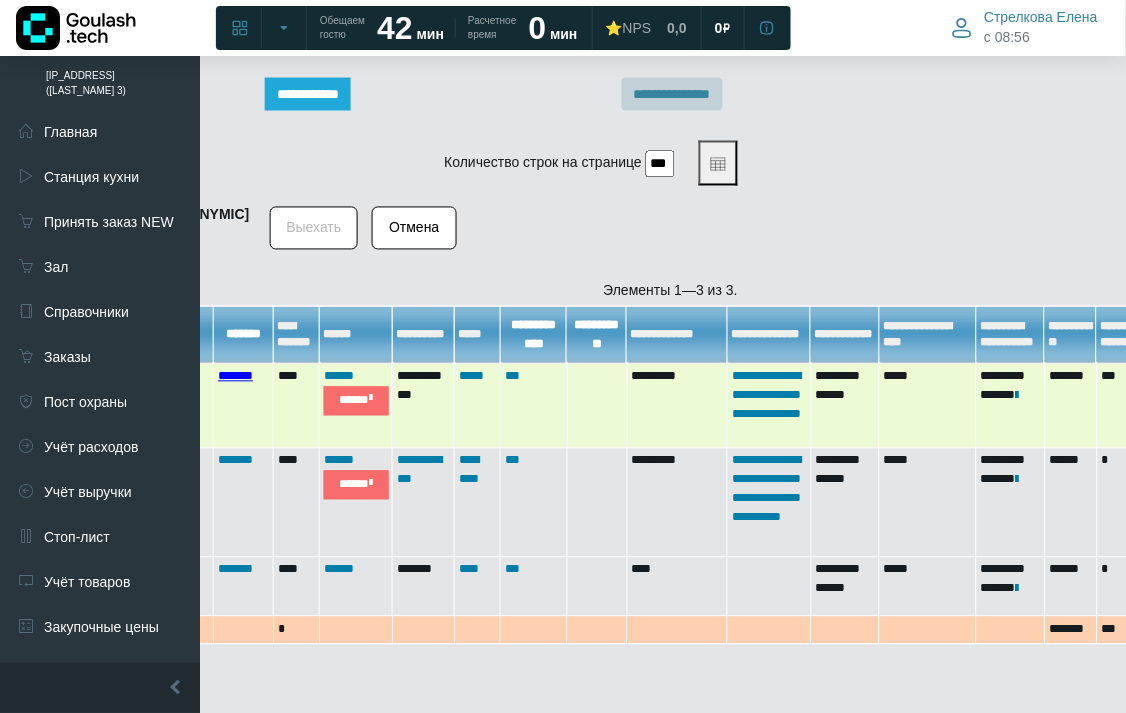 click on "*******" at bounding box center (235, 376) 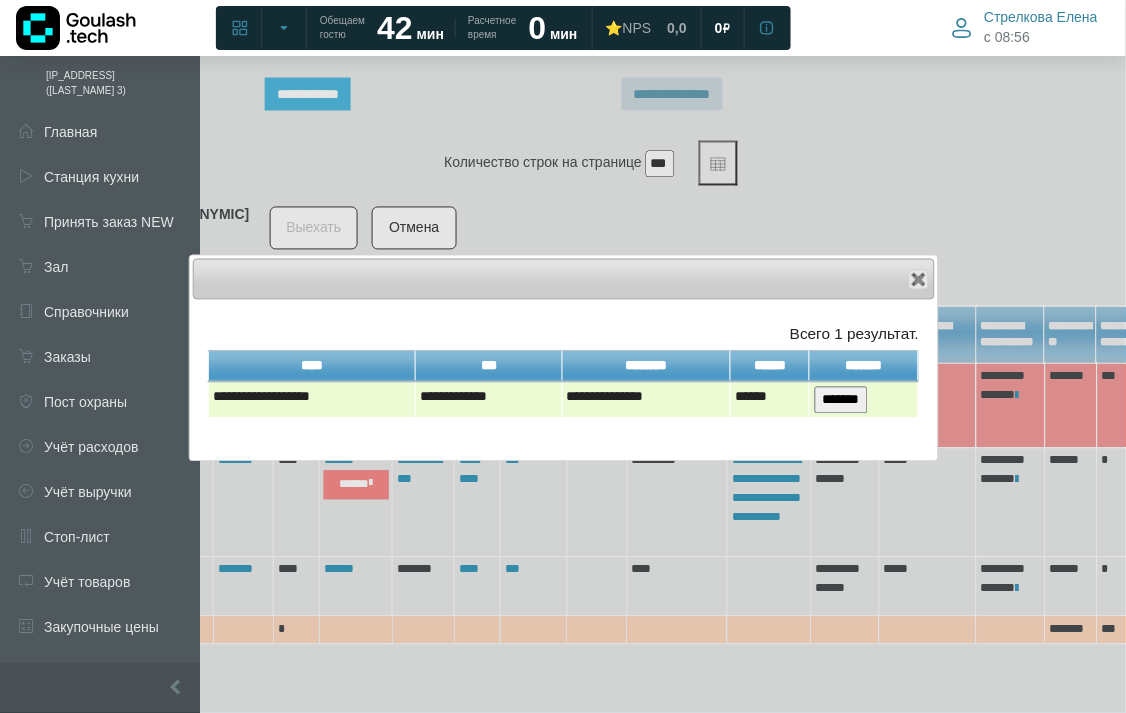 click on "*******" at bounding box center (841, 400) 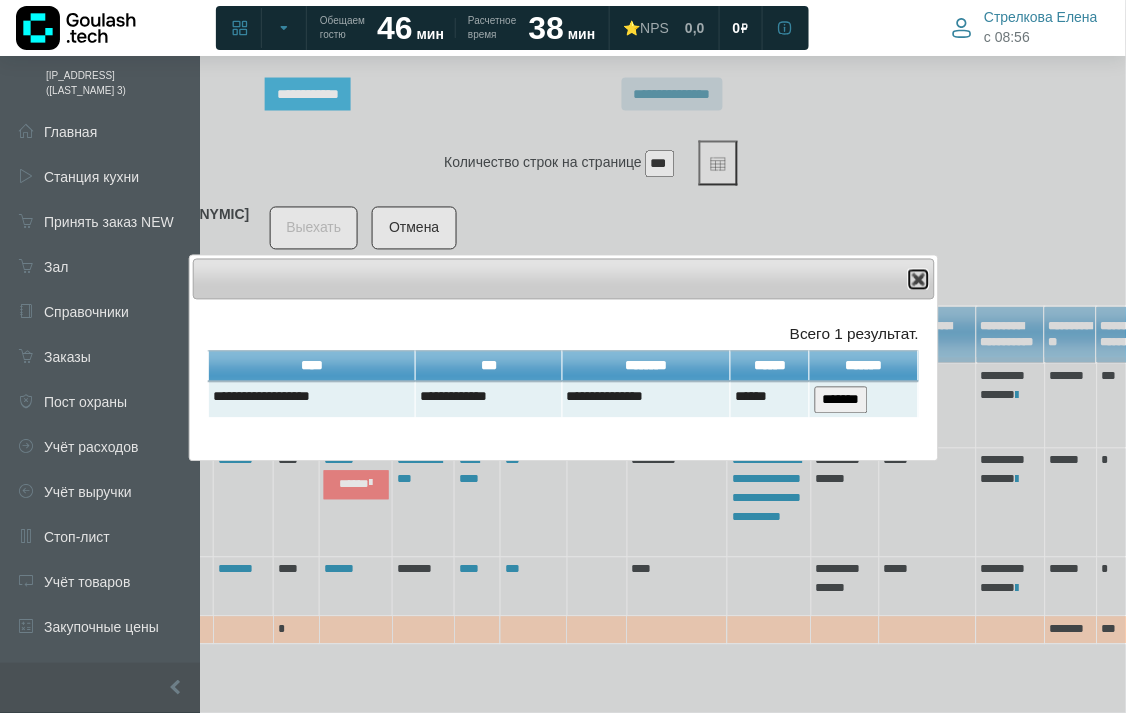 click at bounding box center [919, 280] 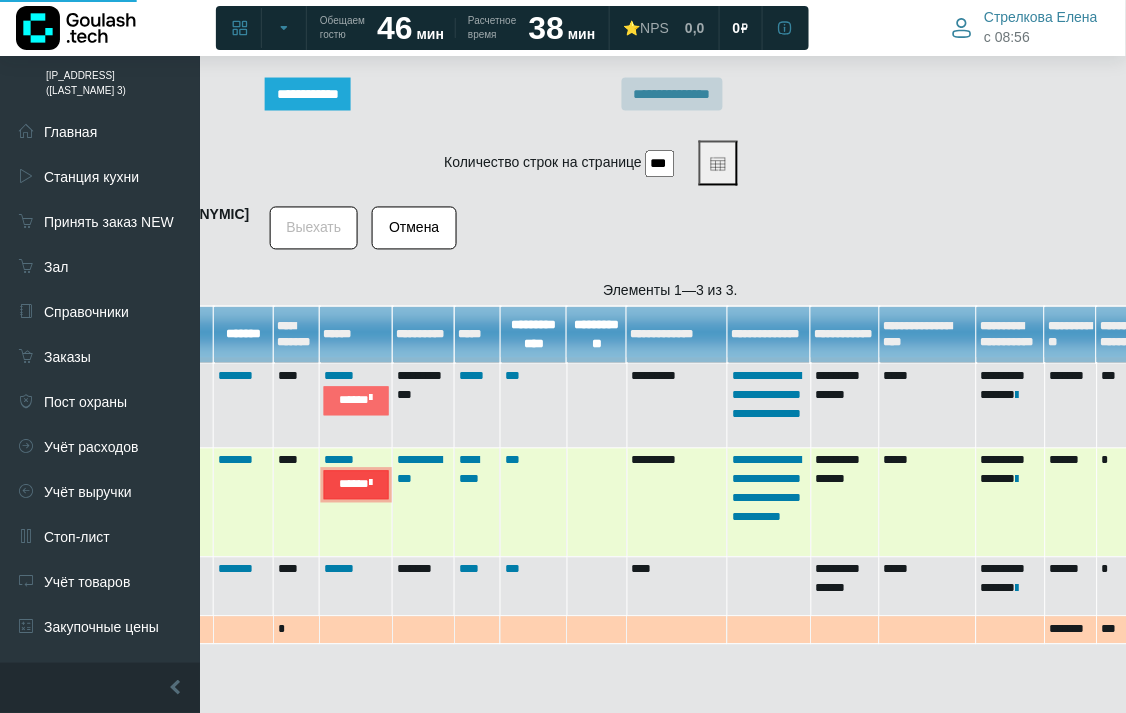 click at bounding box center [371, 484] 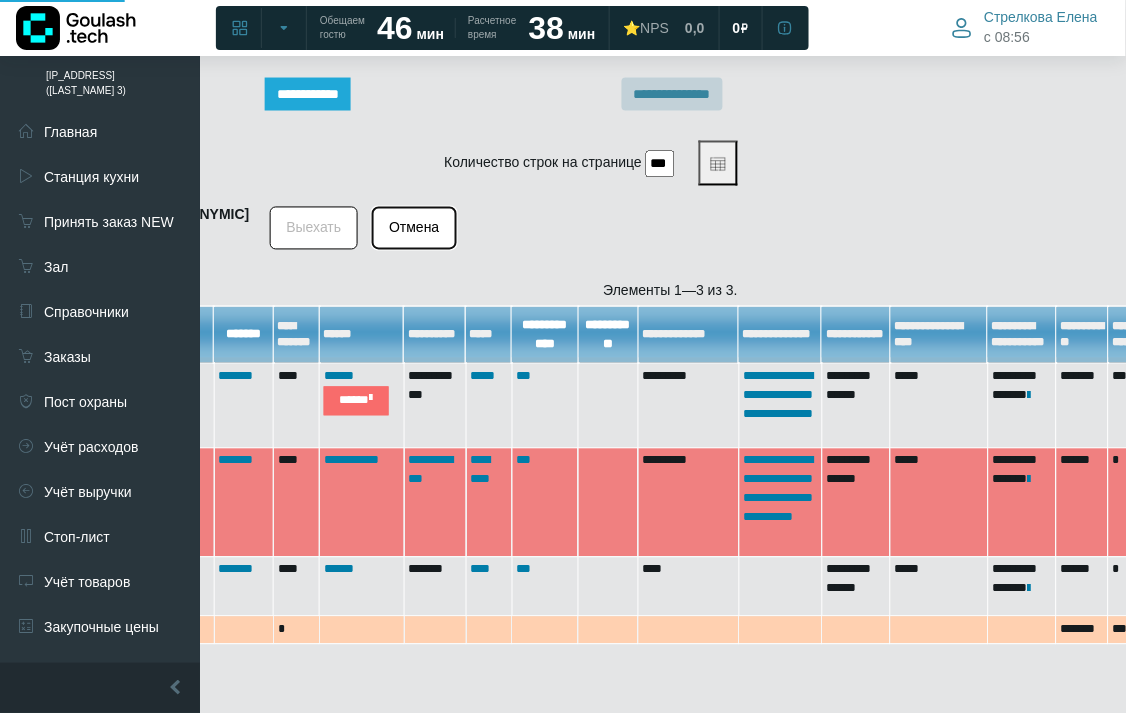 click on "Отмена" at bounding box center [414, 228] 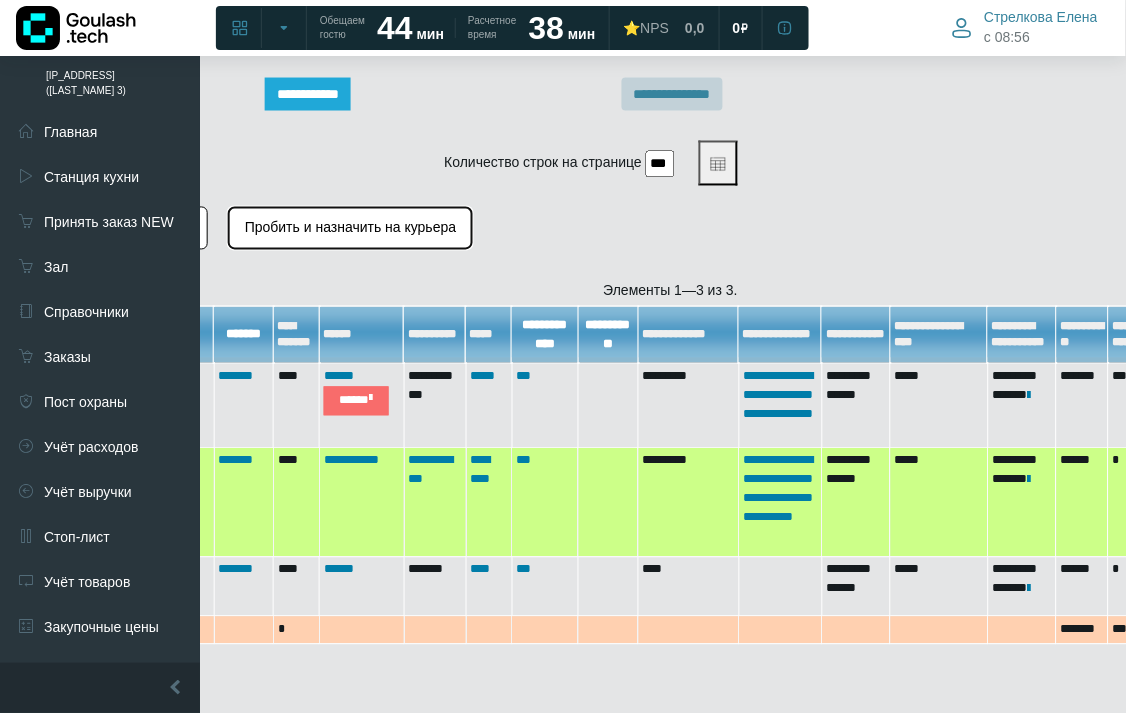 click on "Пробить и назначить на курьера" at bounding box center [350, 228] 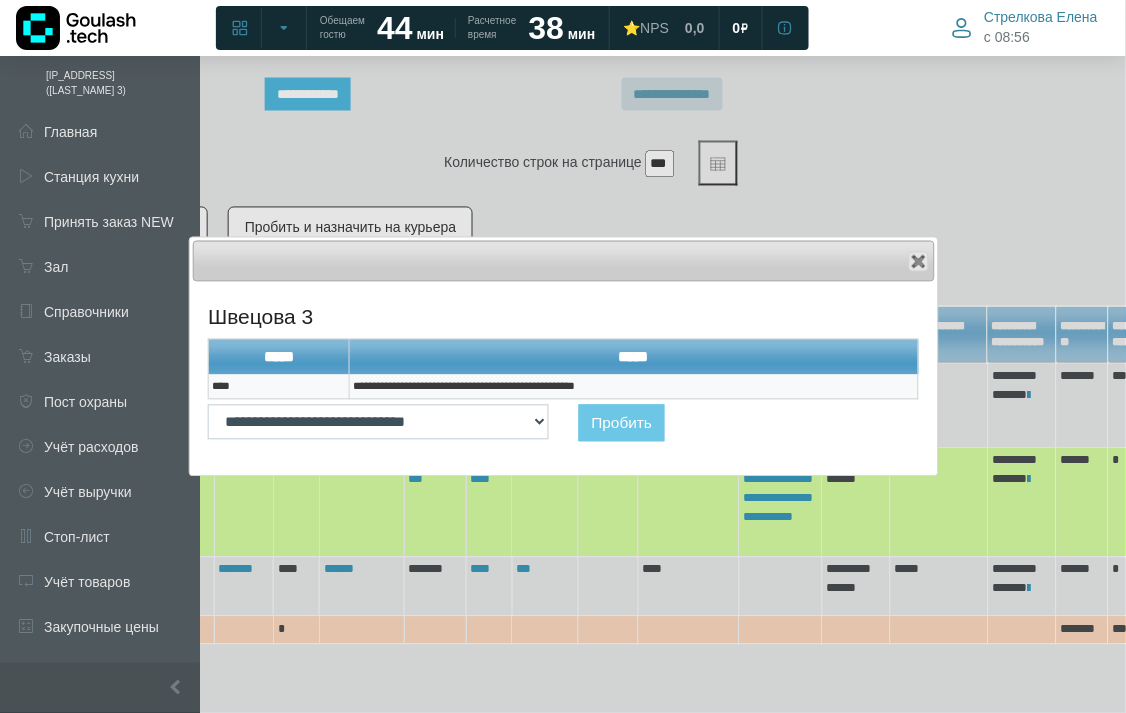 click on "**********" at bounding box center (633, 387) 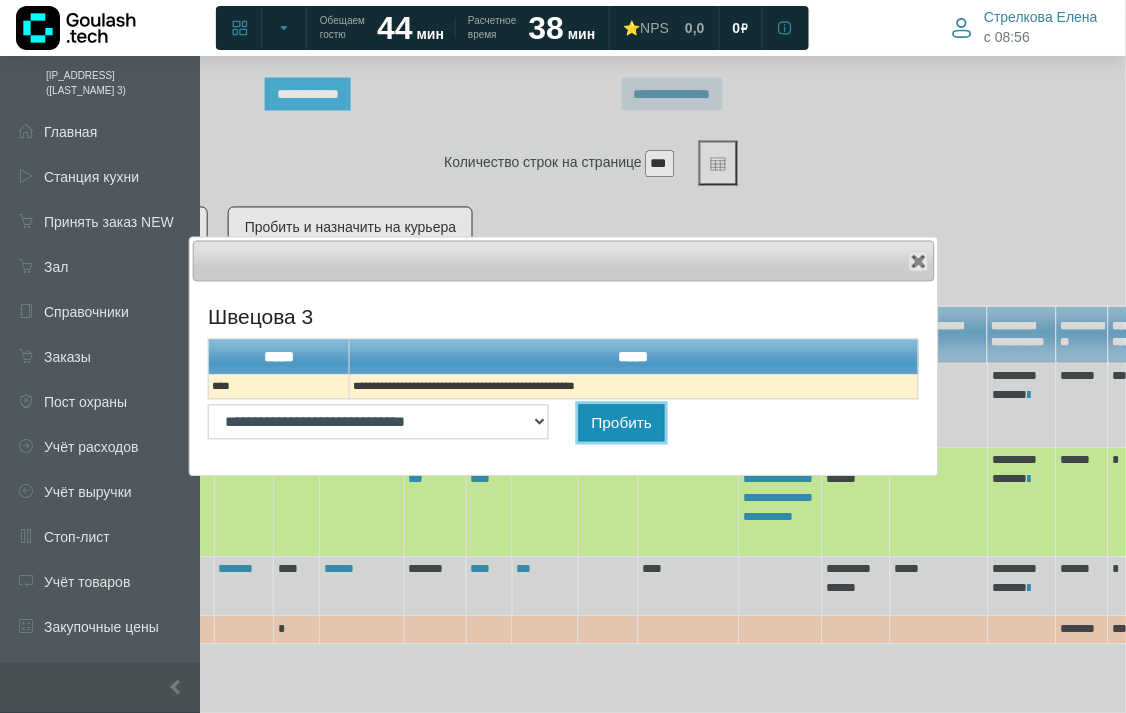 click on "Пробить" at bounding box center (622, 423) 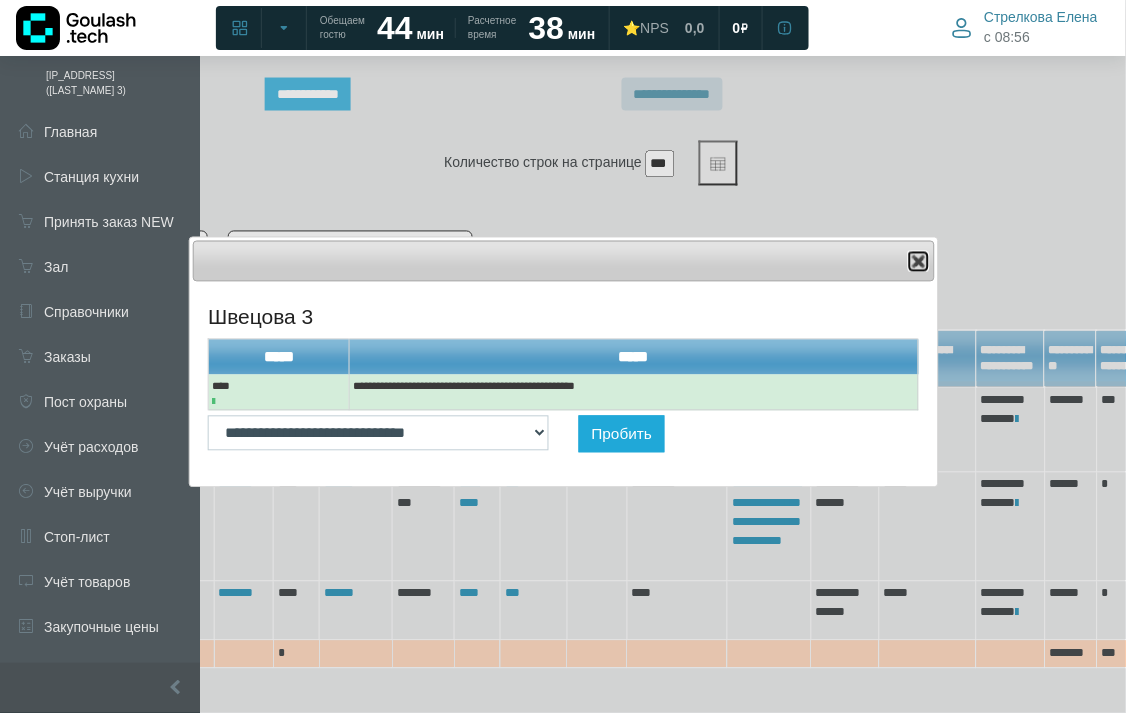 click at bounding box center [919, 262] 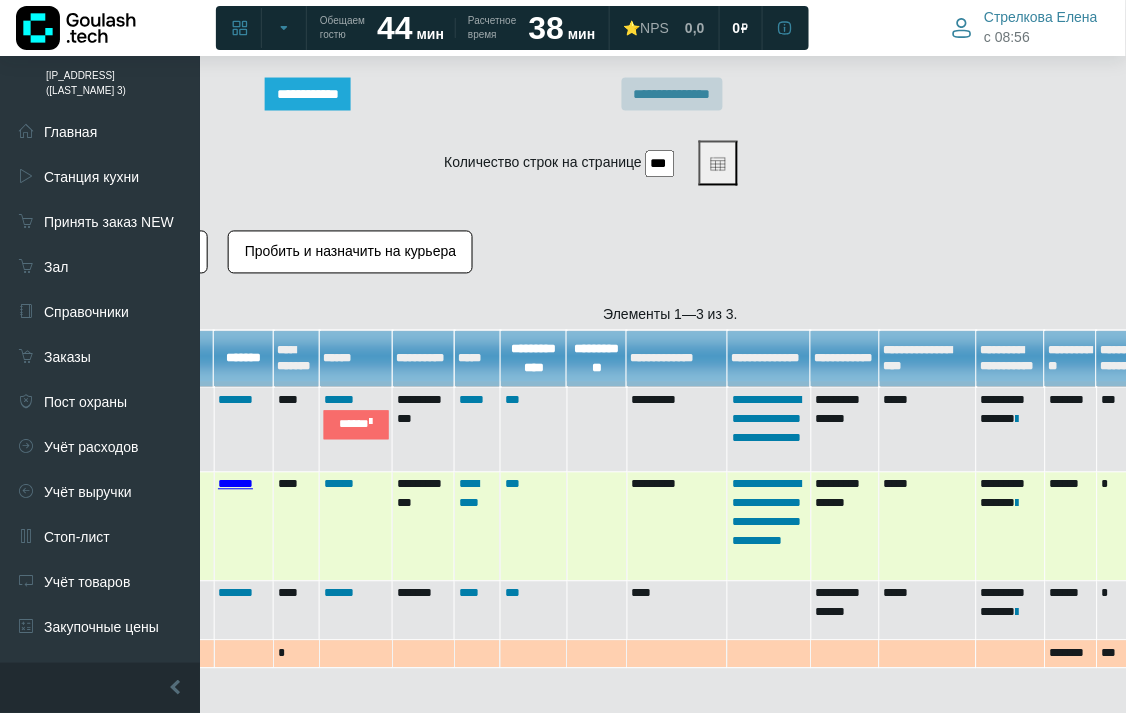 click on "*******" at bounding box center [235, 484] 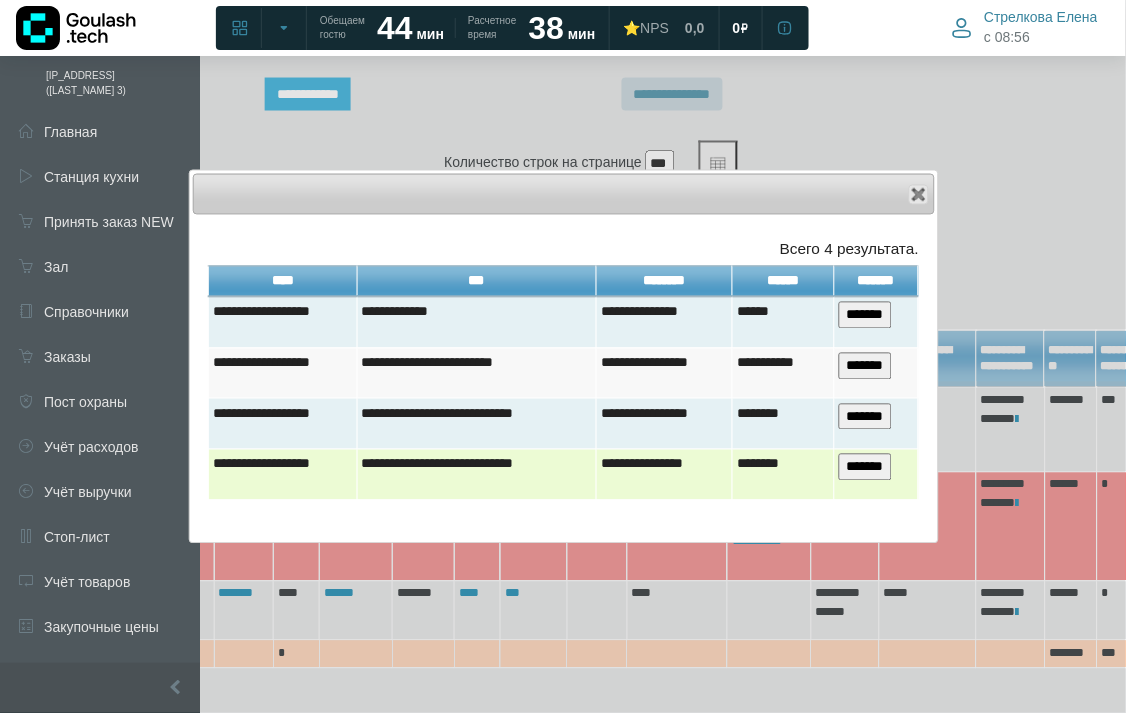 click on "*******" at bounding box center (865, 467) 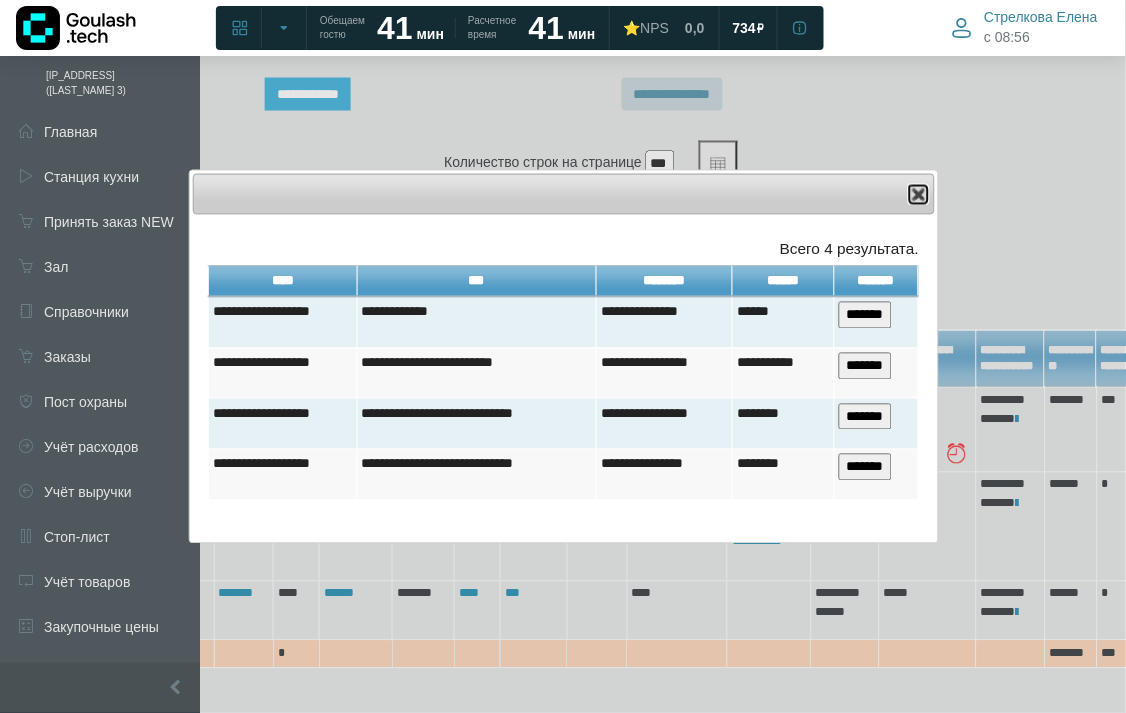 click at bounding box center (919, 195) 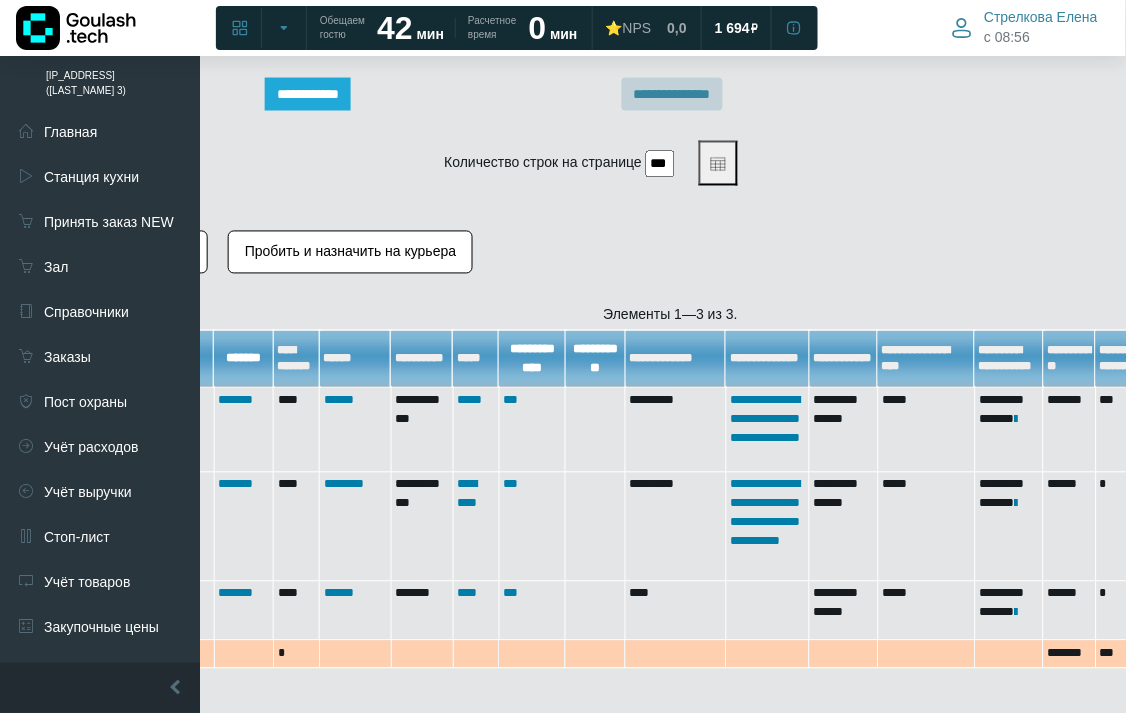 scroll, scrollTop: 806, scrollLeft: 357, axis: both 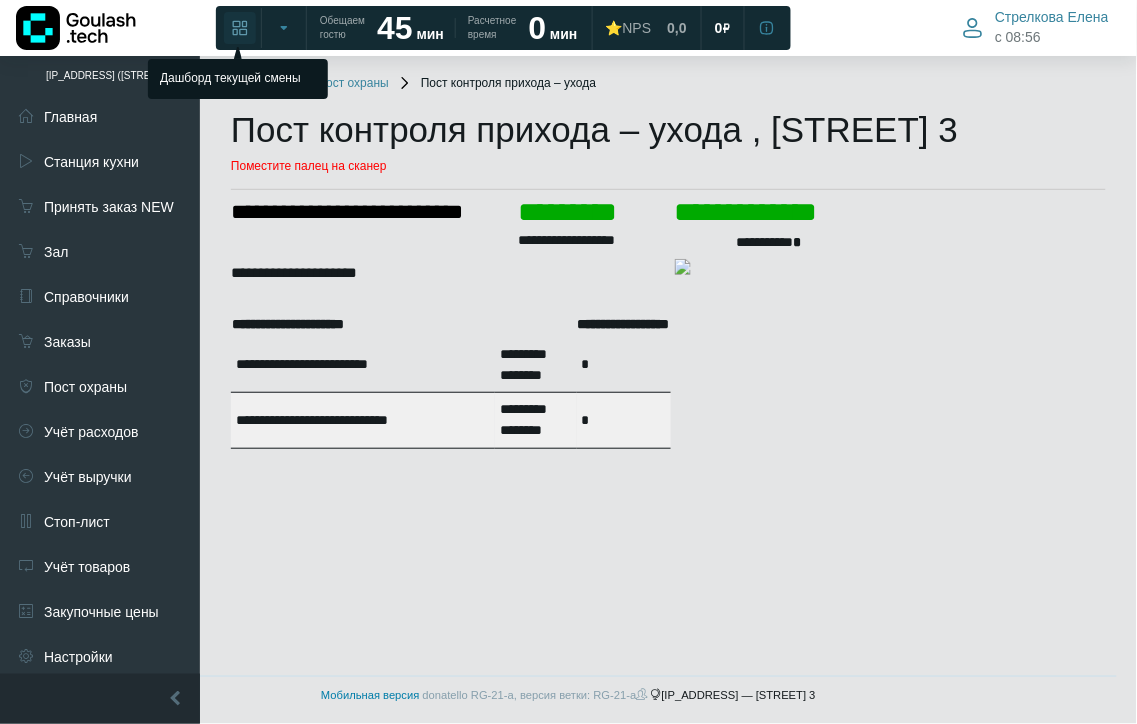 click 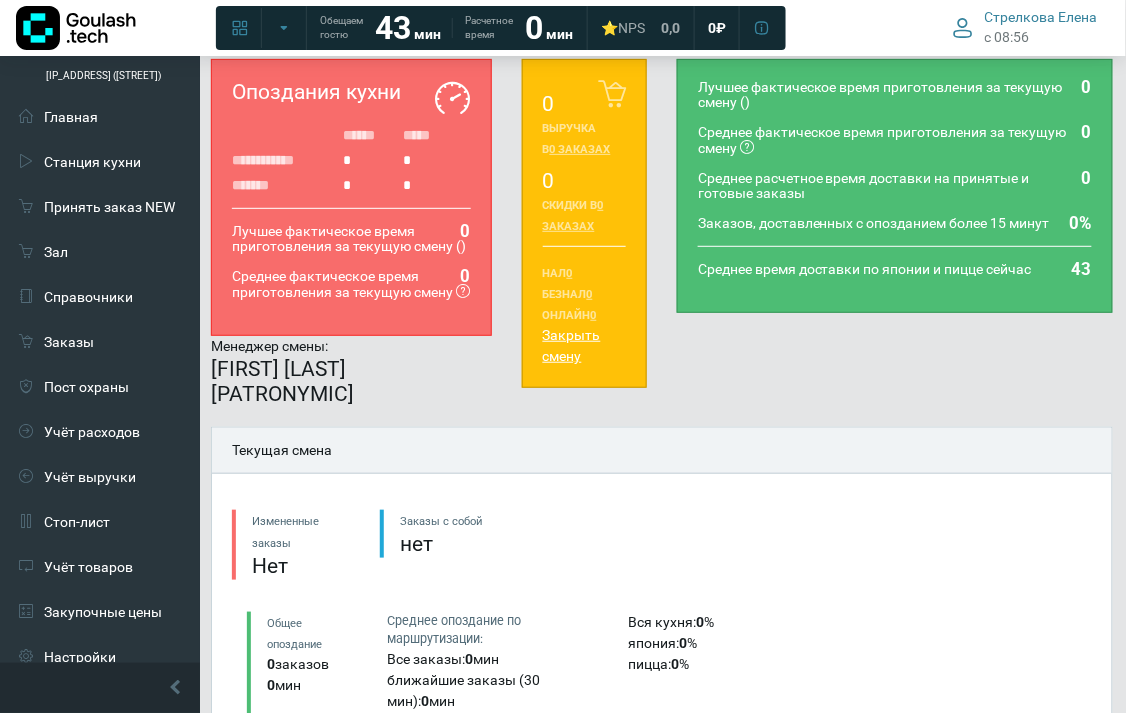 scroll, scrollTop: 444, scrollLeft: 0, axis: vertical 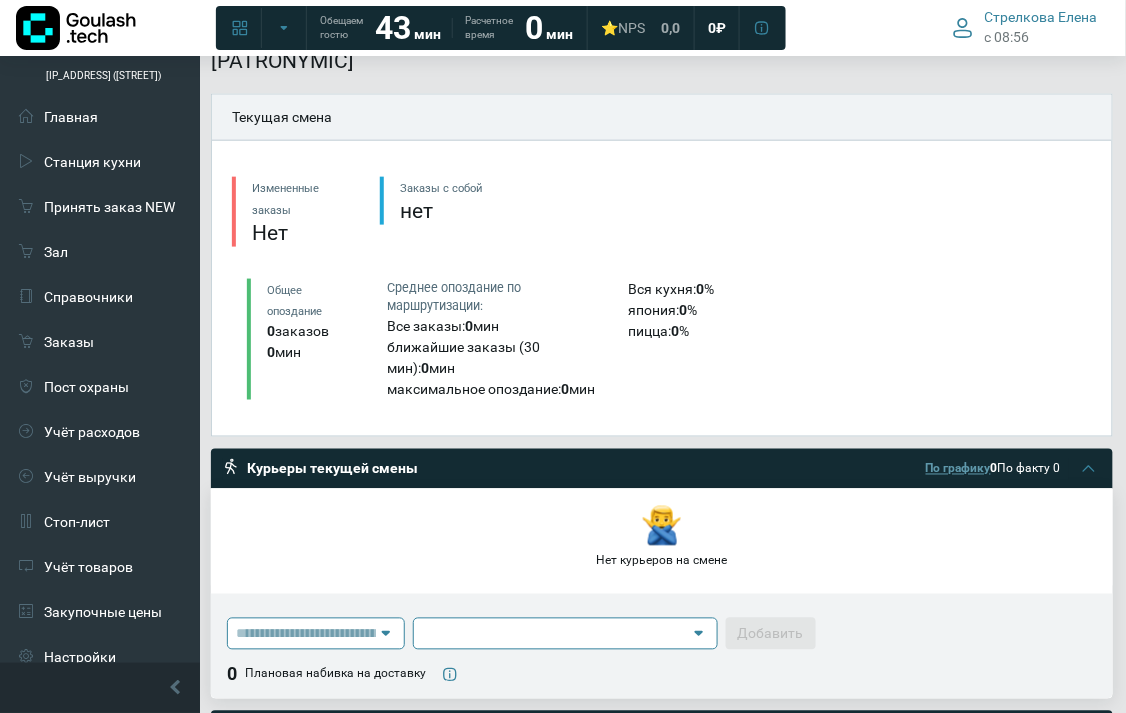 click on "По графику" at bounding box center (958, 469) 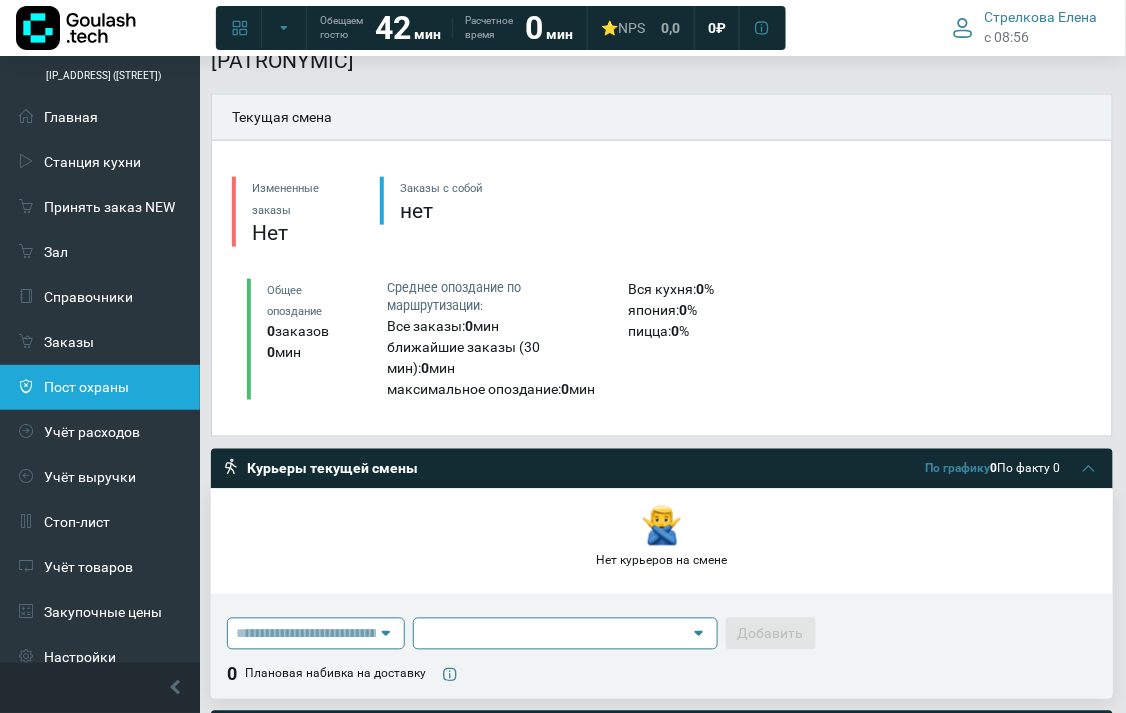 click on "Пост охраны" at bounding box center (100, 387) 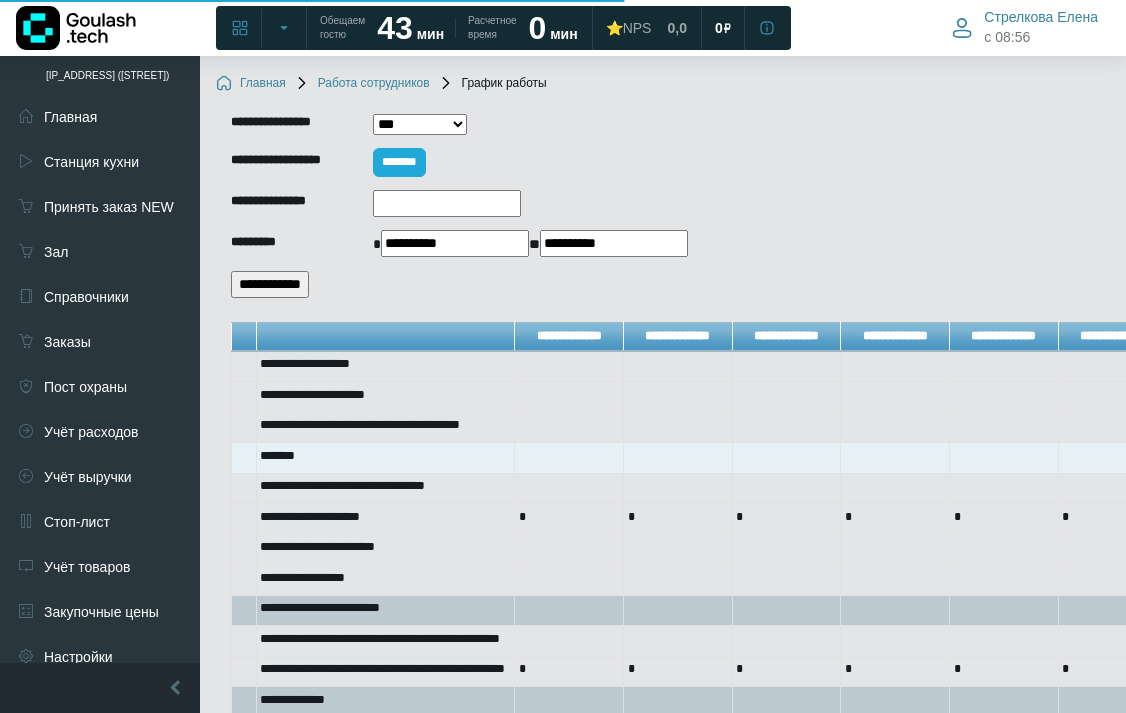 scroll, scrollTop: 0, scrollLeft: 0, axis: both 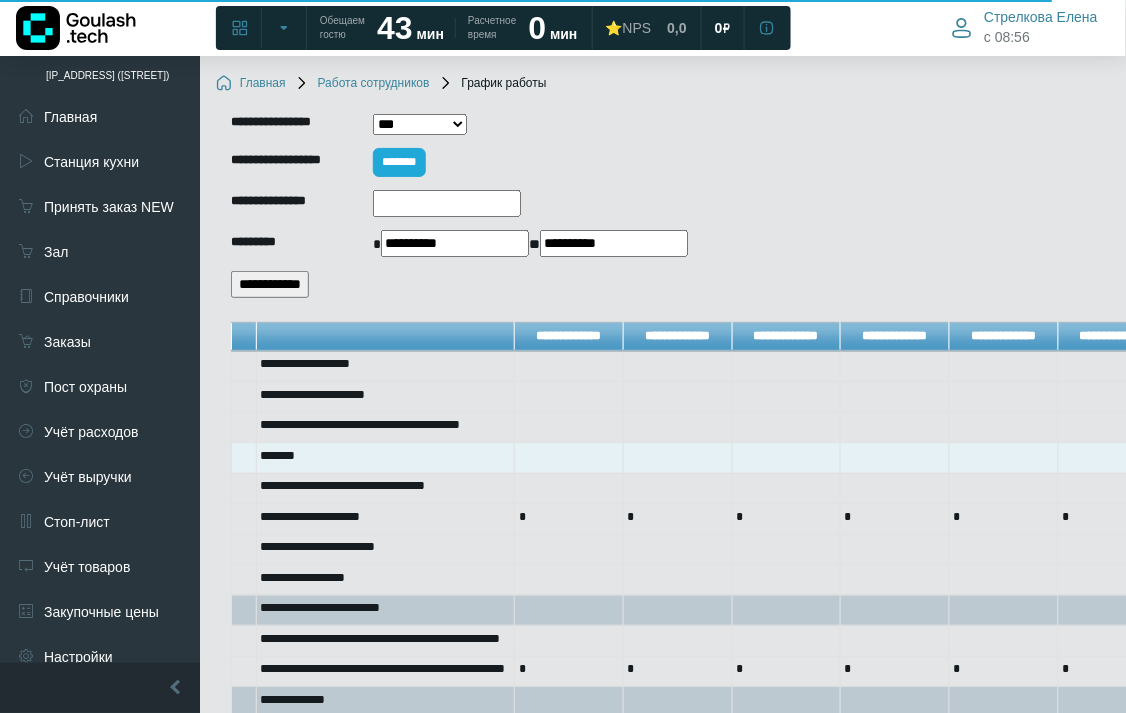 click on "***
*********" at bounding box center [419, 124] 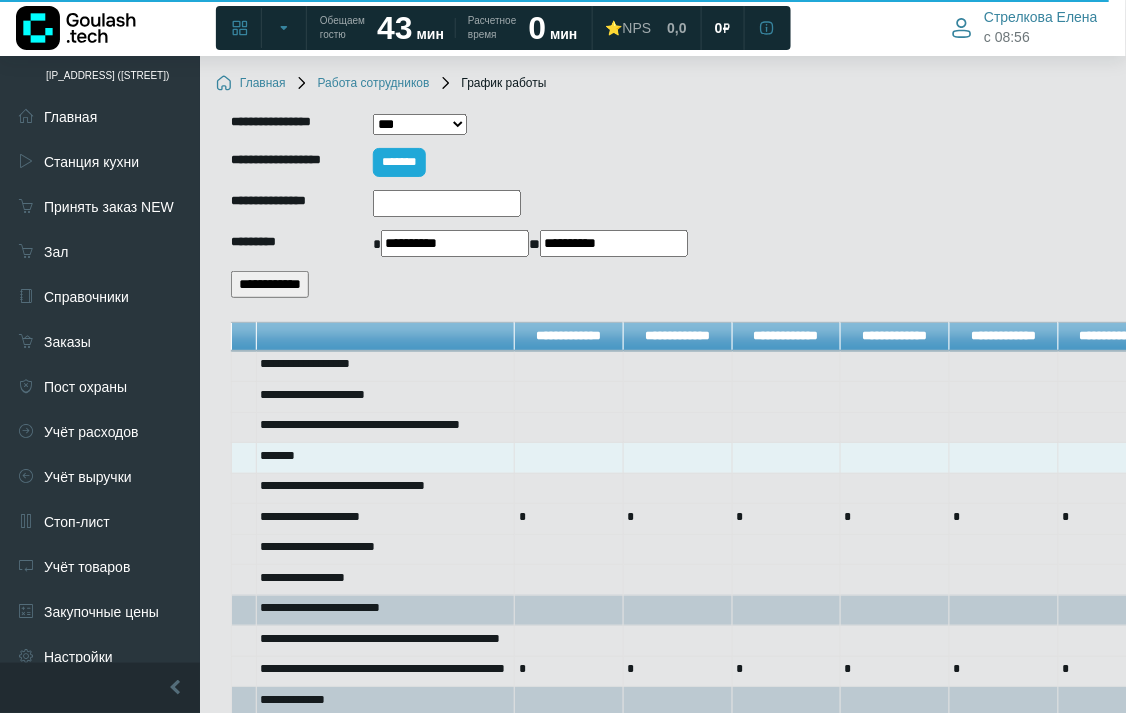 select on "***" 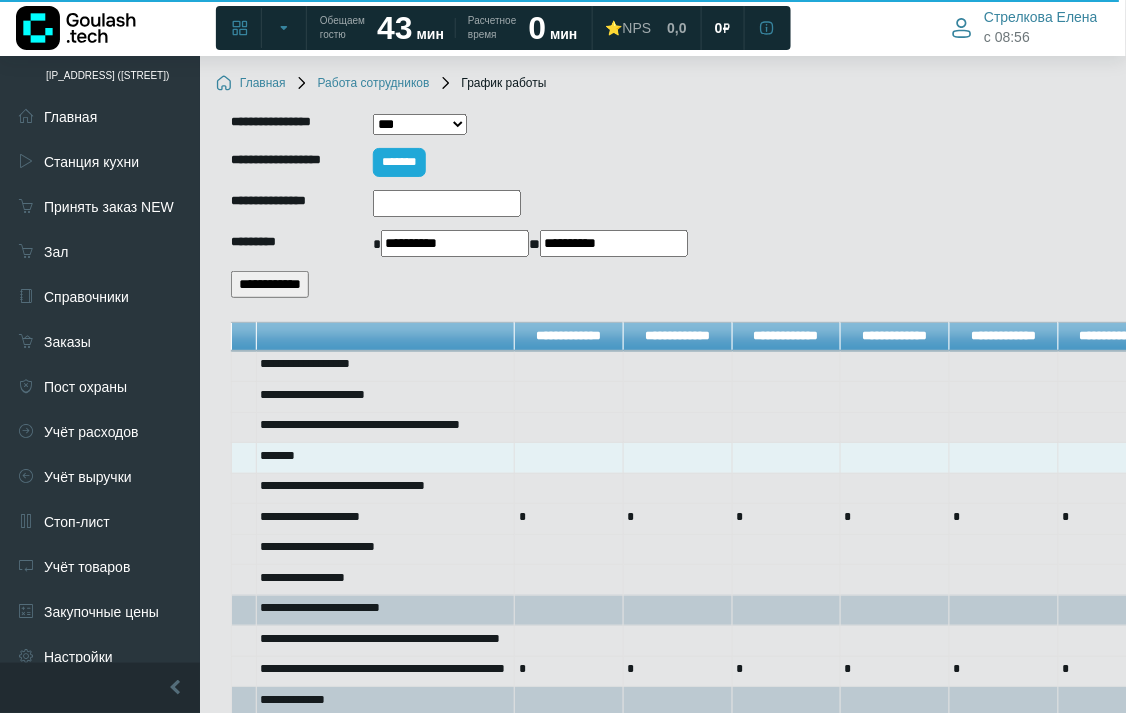 click on "**********" at bounding box center (270, 284) 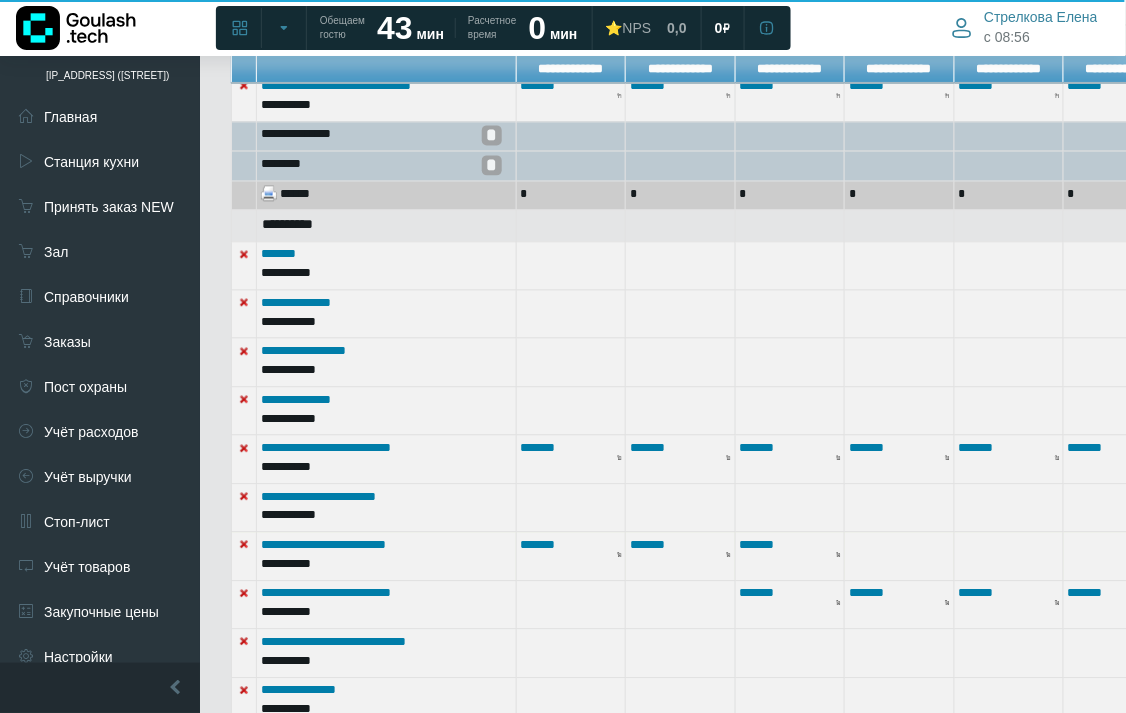 scroll, scrollTop: 1195, scrollLeft: 0, axis: vertical 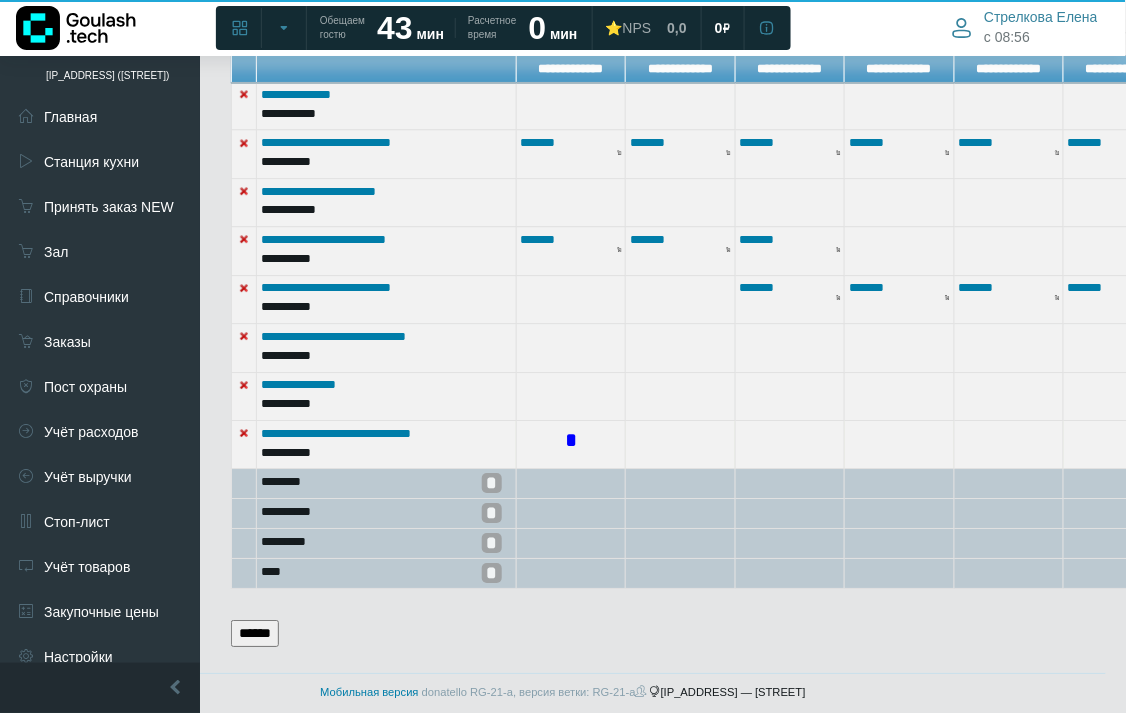 click on "*" at bounding box center [571, 441] 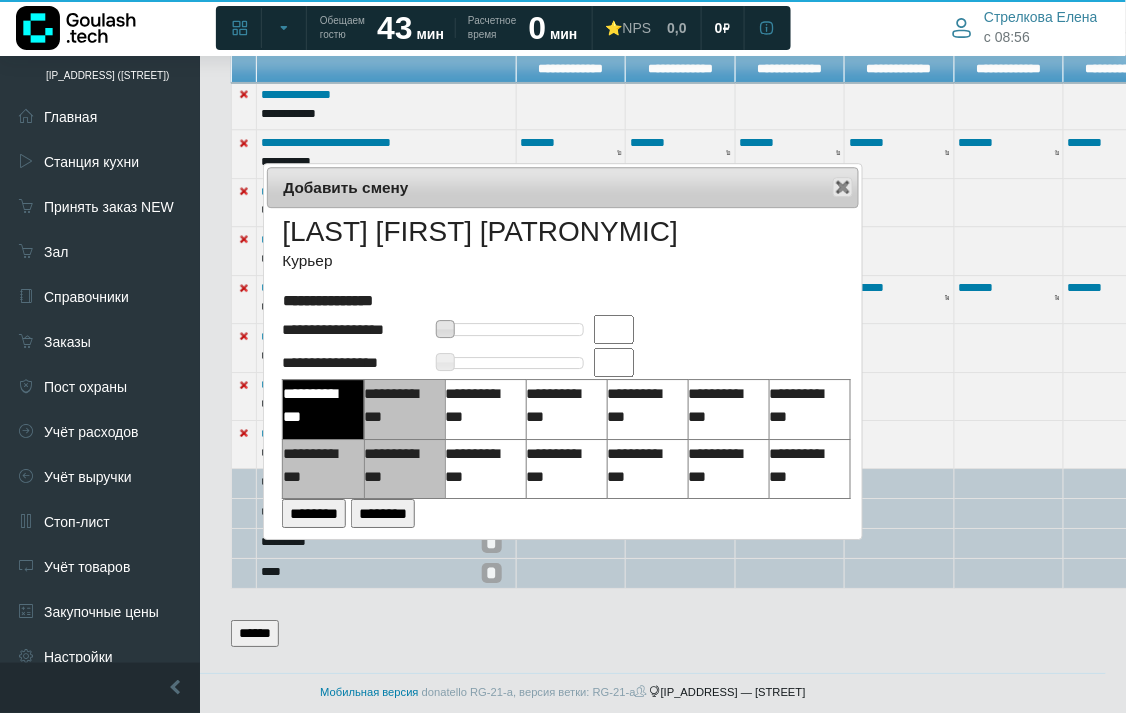 click at bounding box center [614, 329] 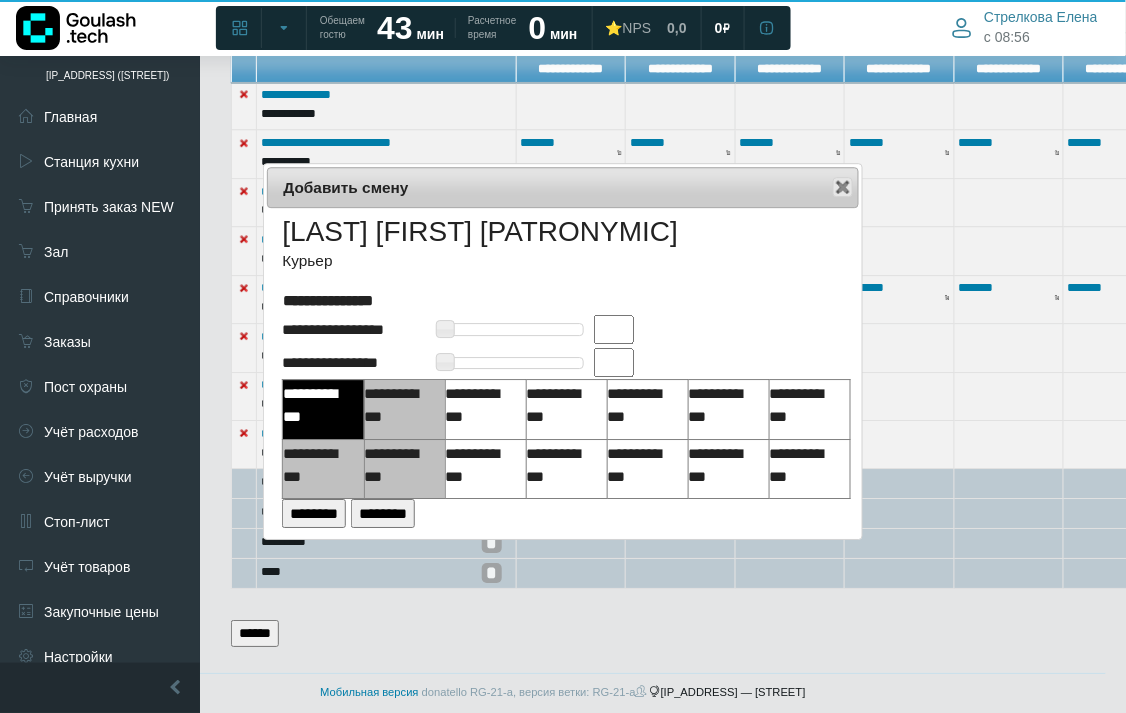 type on "**" 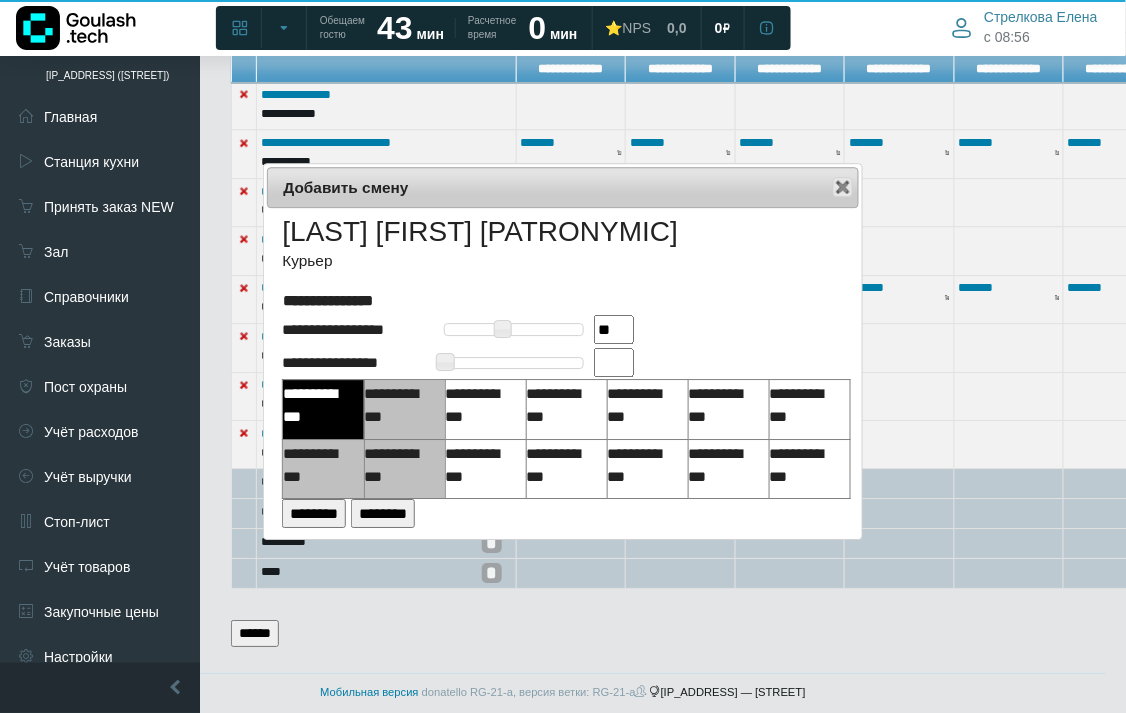 click at bounding box center [614, 362] 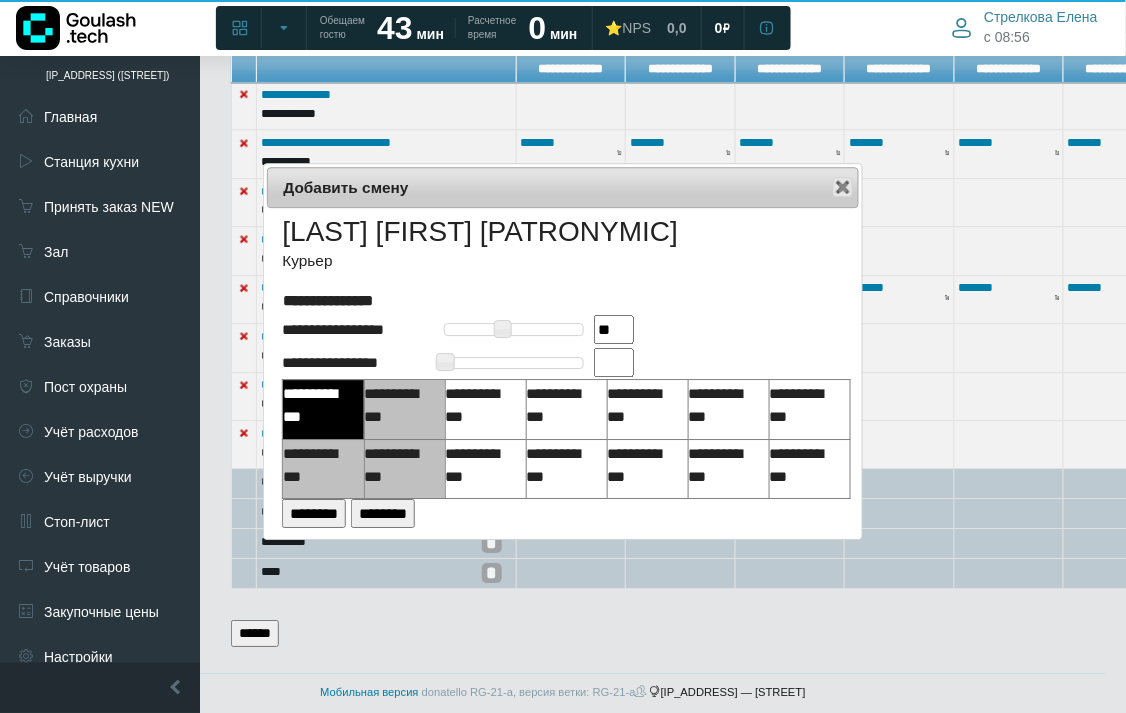 type on "**" 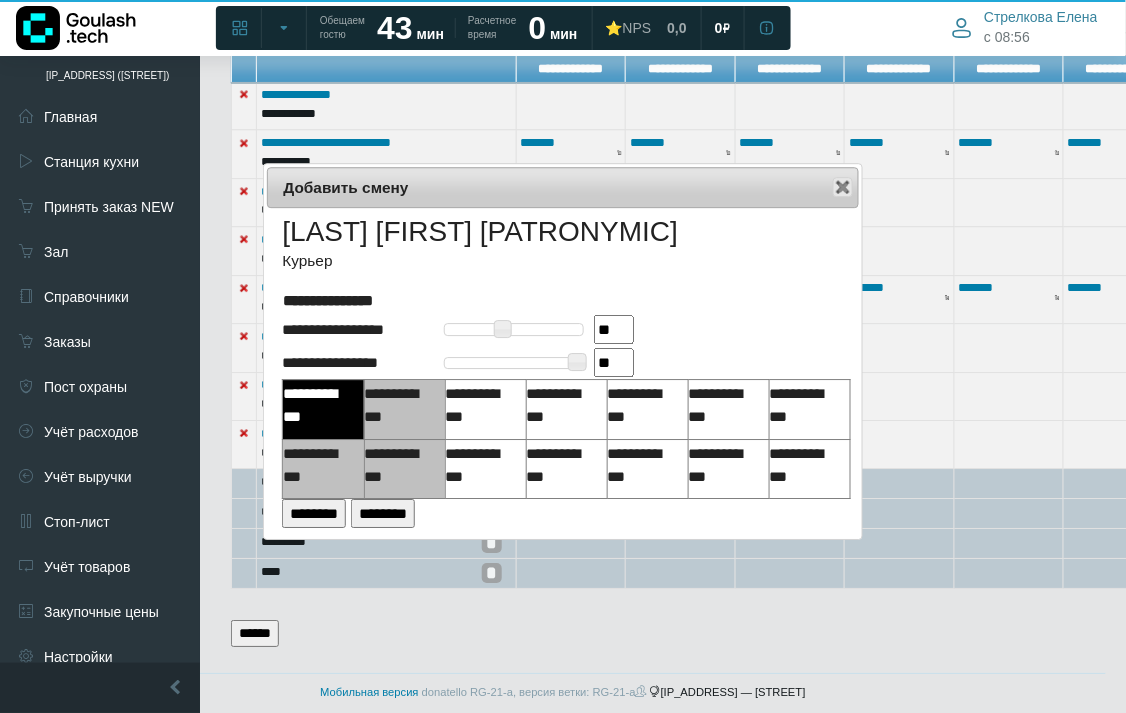 click on "********" at bounding box center (314, 513) 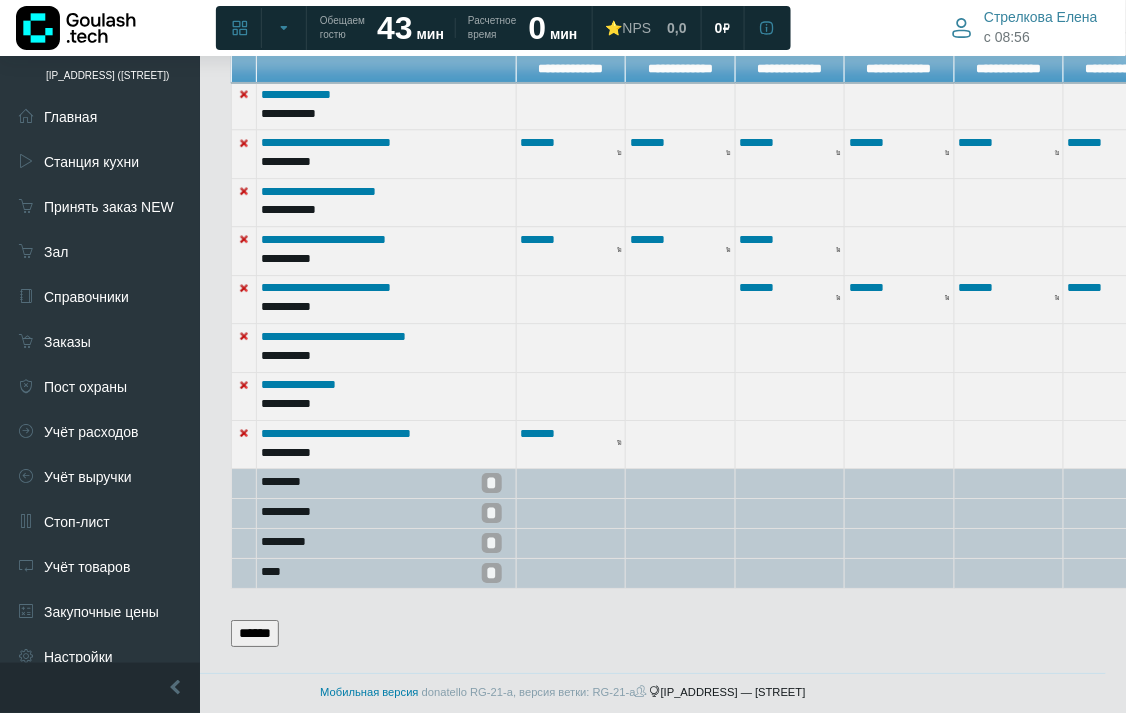 scroll, scrollTop: 1084, scrollLeft: 0, axis: vertical 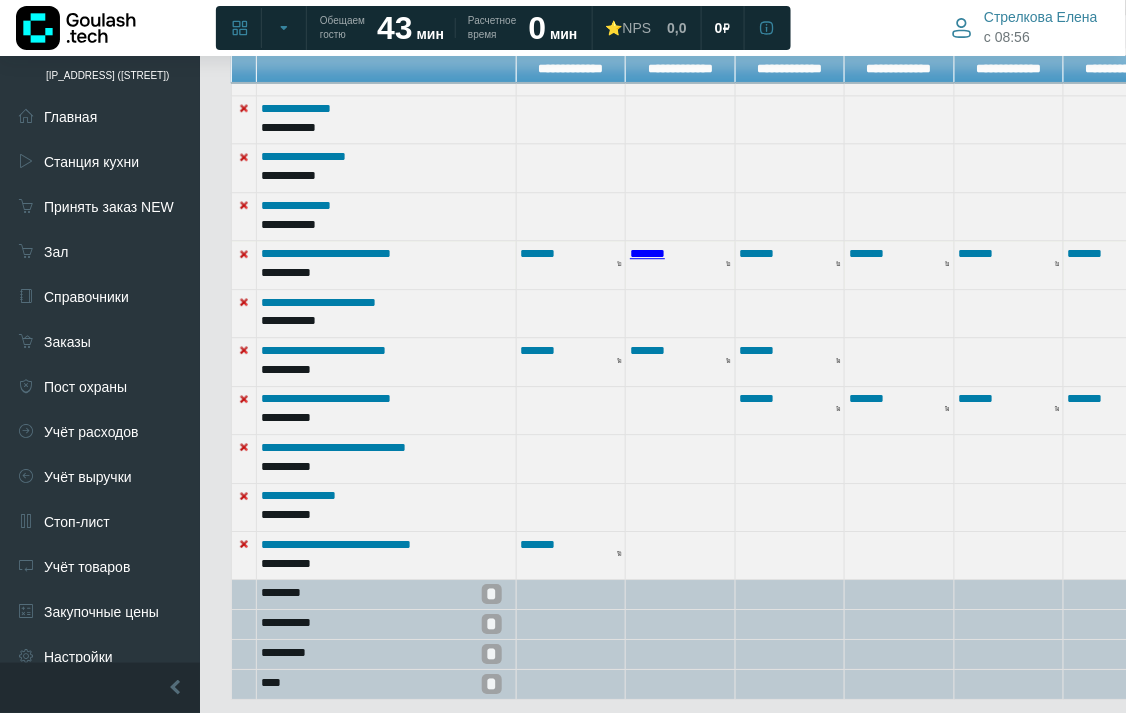 click on "*******" at bounding box center [647, 253] 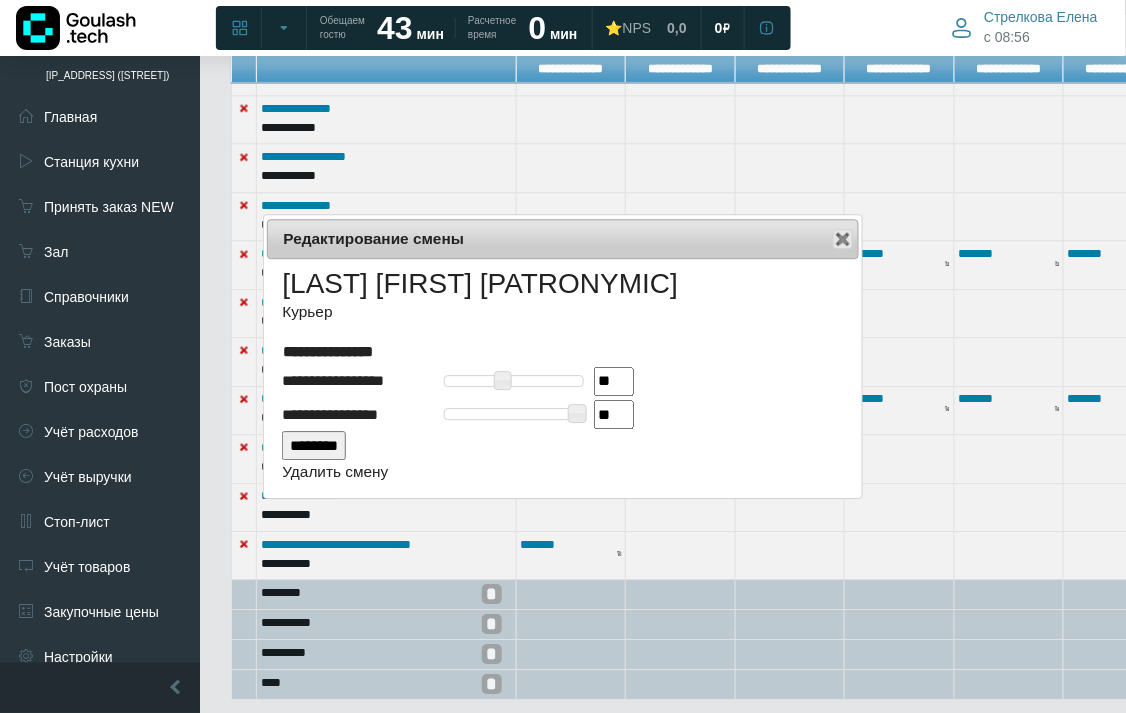 drag, startPoint x: 391, startPoint y: 462, endPoint x: 420, endPoint y: 470, distance: 30.083218 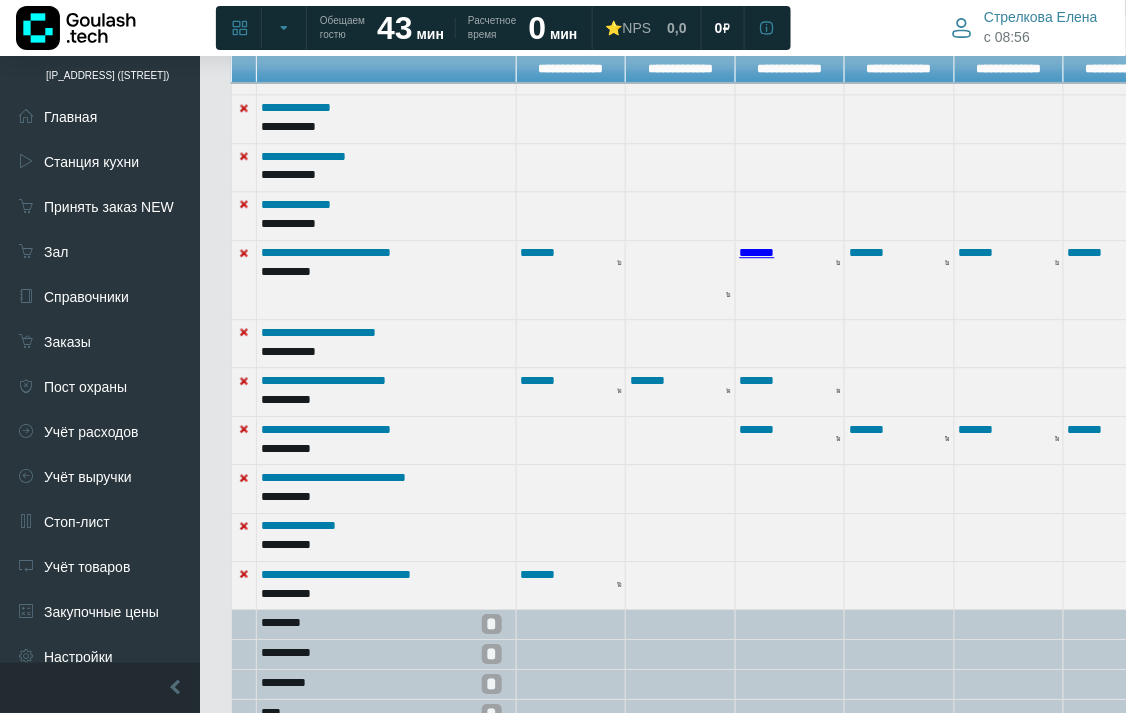 click on "*******" at bounding box center [757, 252] 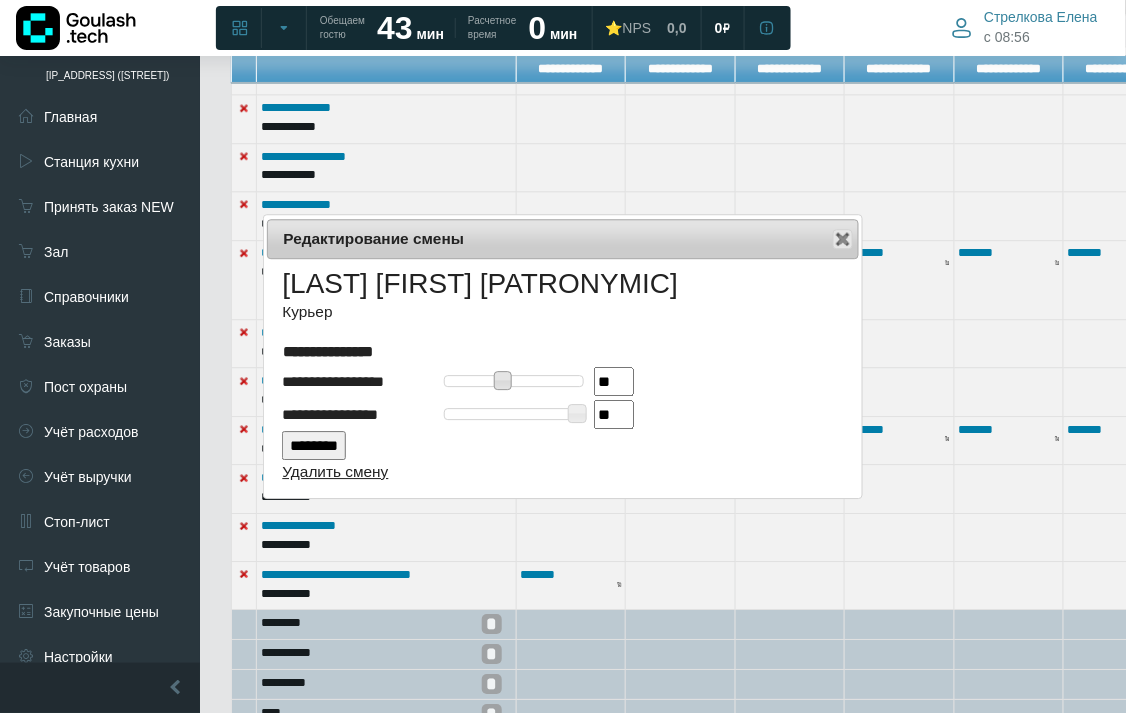 click on "Удалить смену" at bounding box center [335, 471] 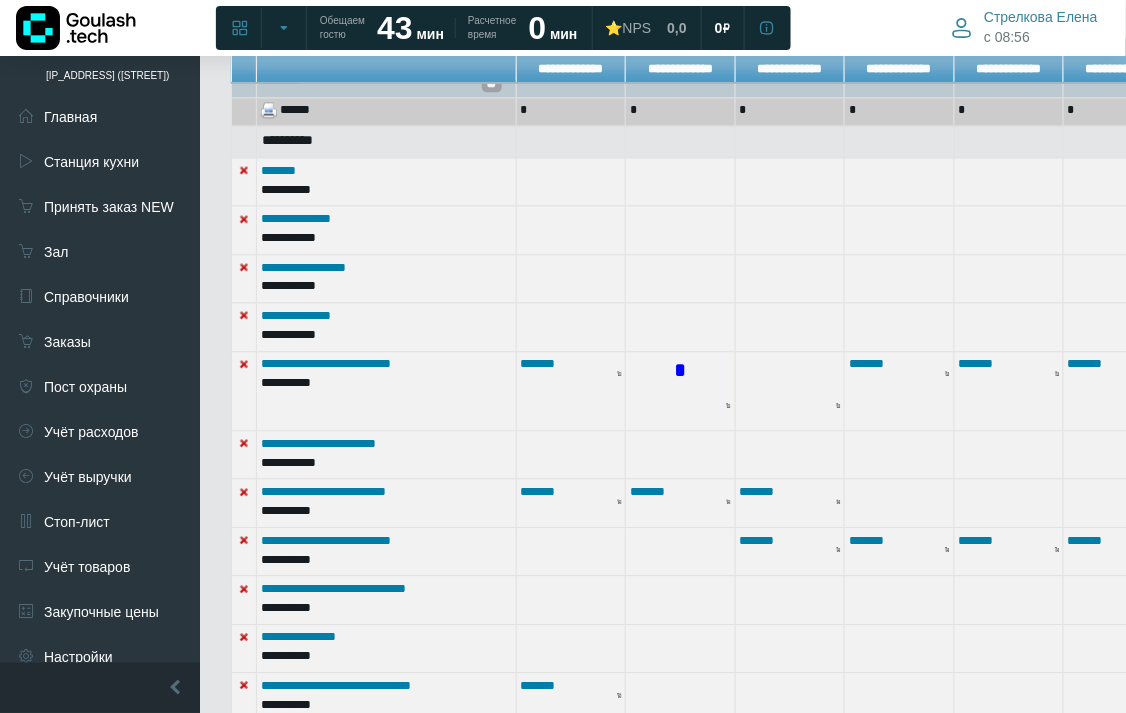 scroll, scrollTop: 862, scrollLeft: 0, axis: vertical 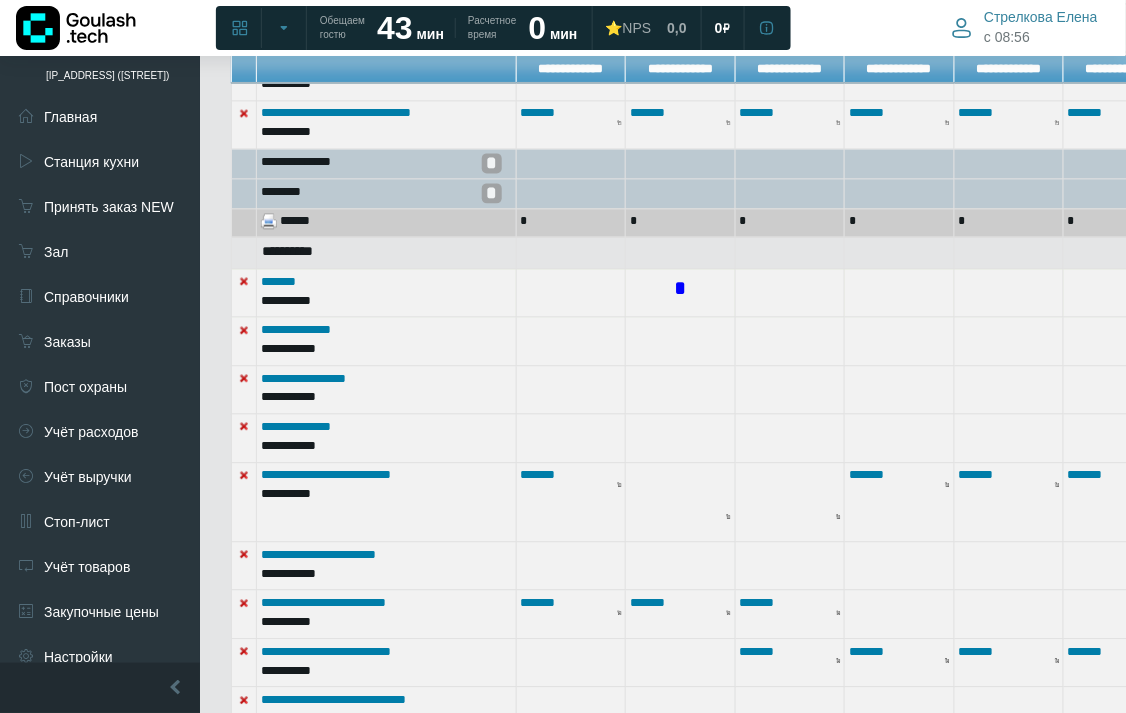 click on "*" at bounding box center (680, 289) 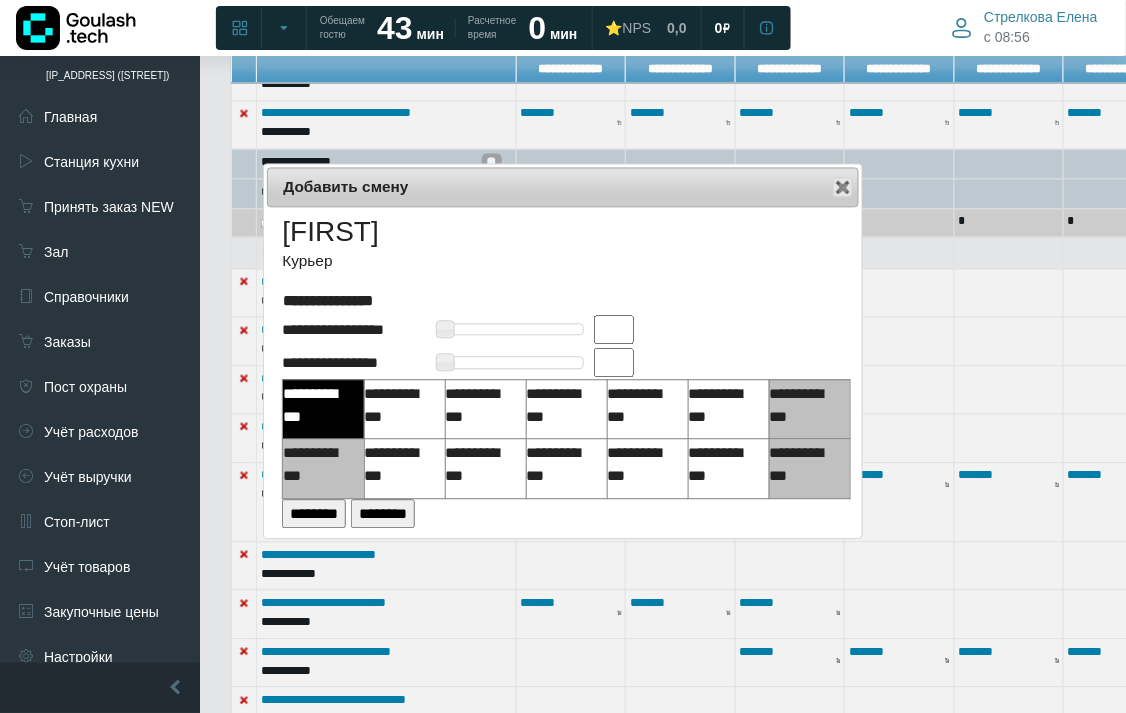 click at bounding box center [614, 329] 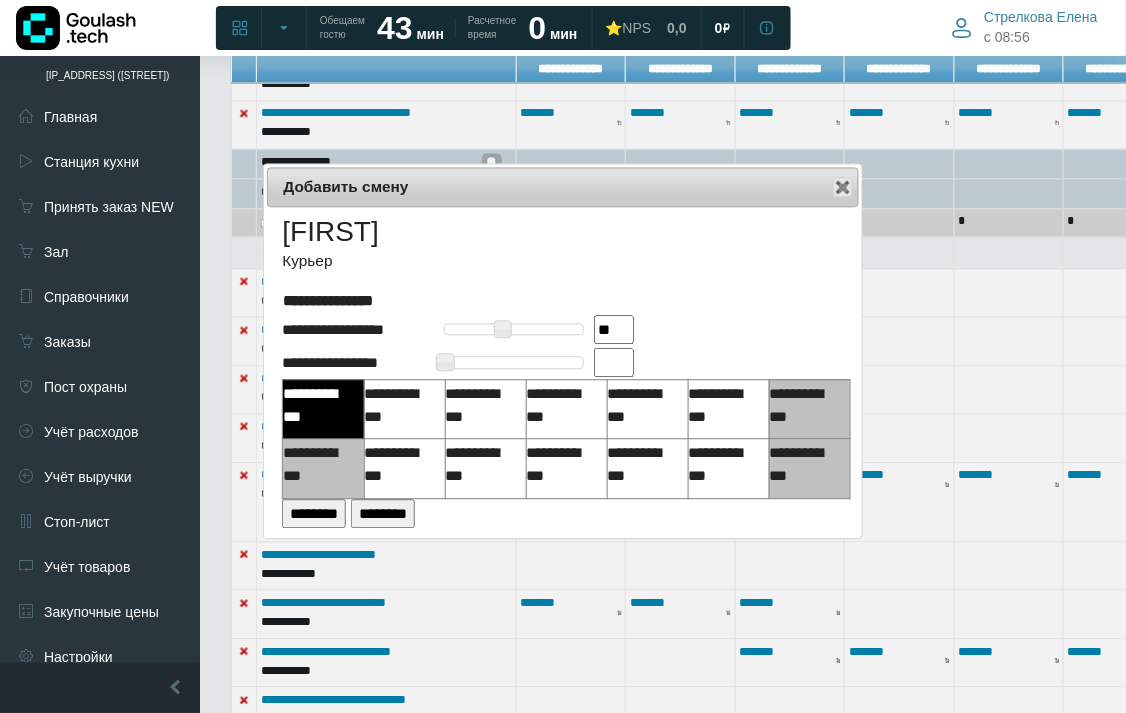 click at bounding box center (614, 362) 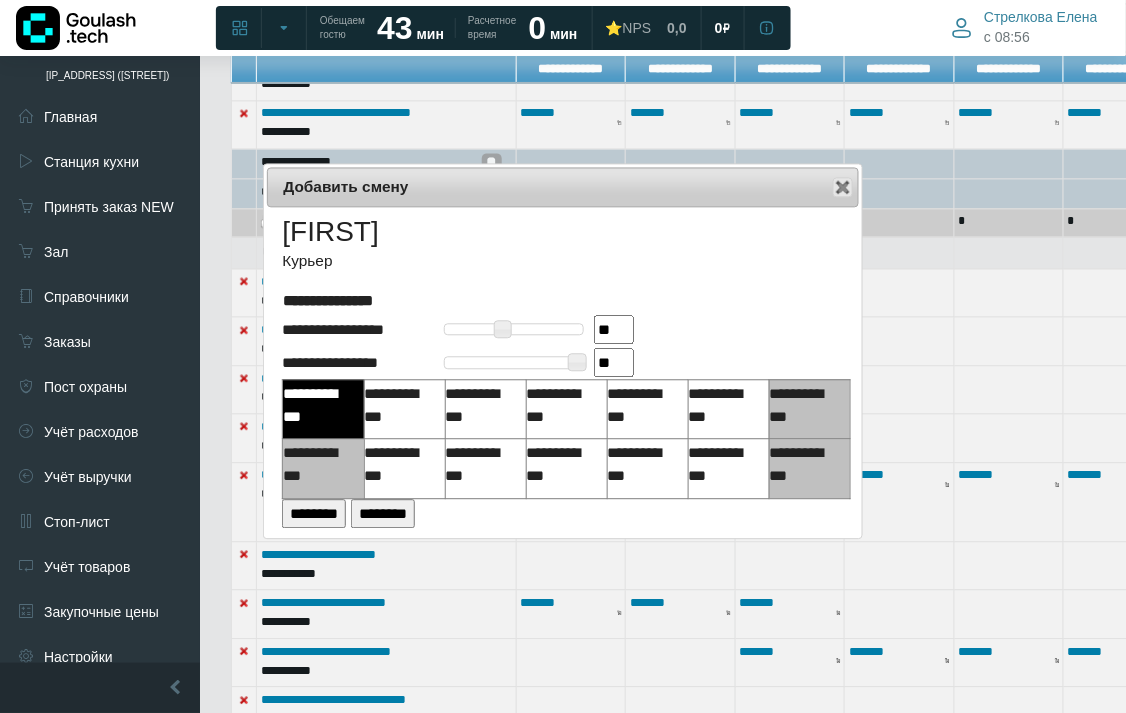 click on "********" at bounding box center (314, 513) 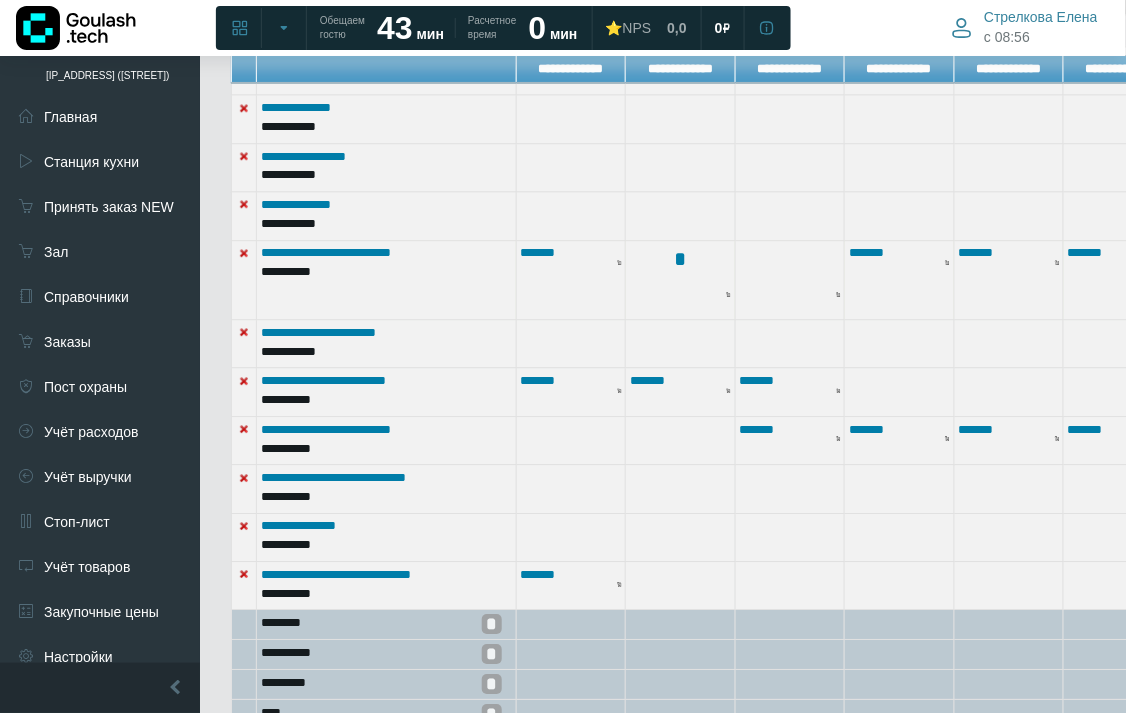 scroll, scrollTop: 973, scrollLeft: 0, axis: vertical 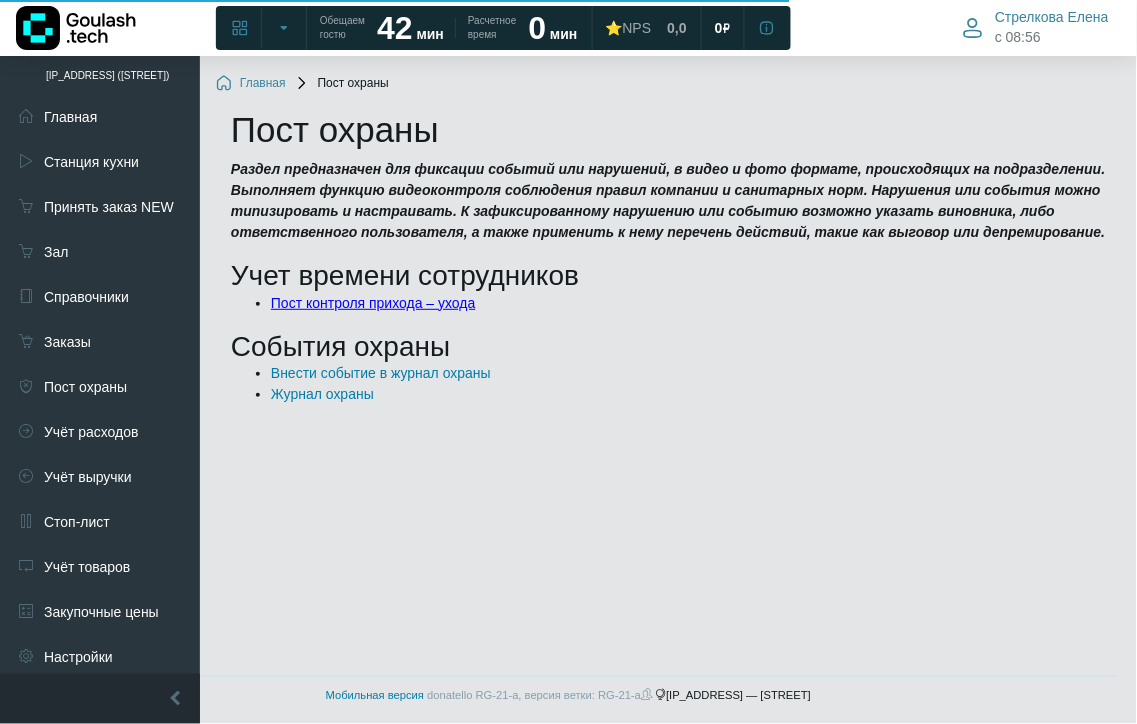 click on "Пост контроля прихода – ухода" at bounding box center (373, 303) 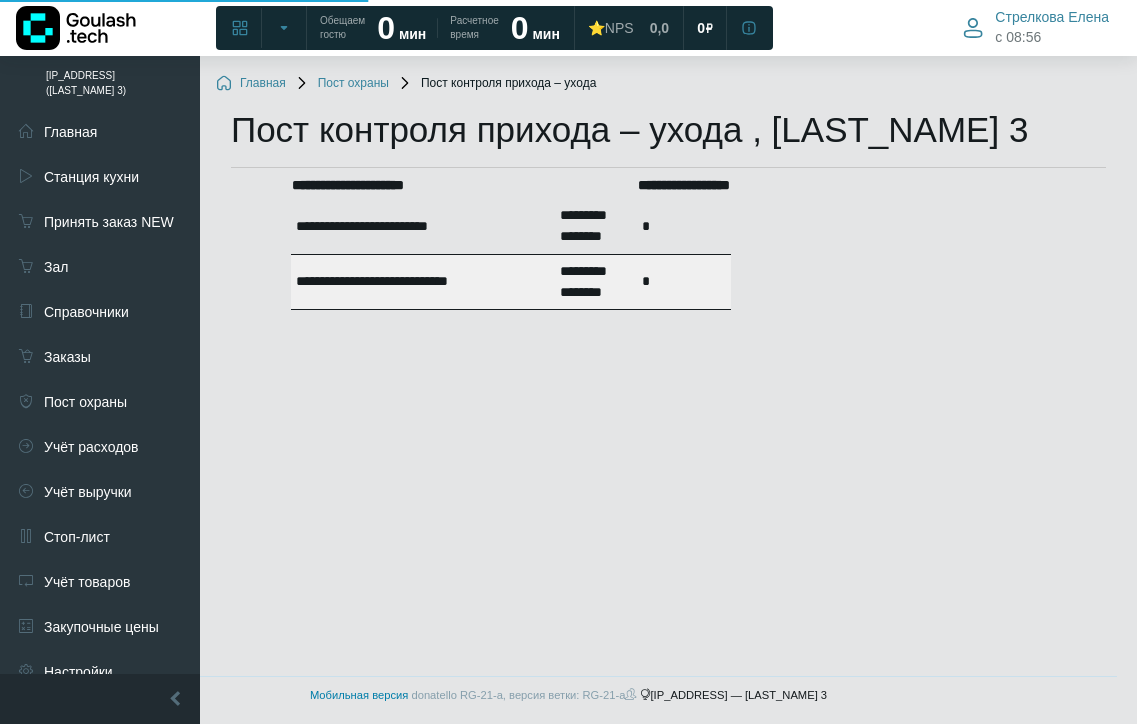 scroll, scrollTop: 0, scrollLeft: 0, axis: both 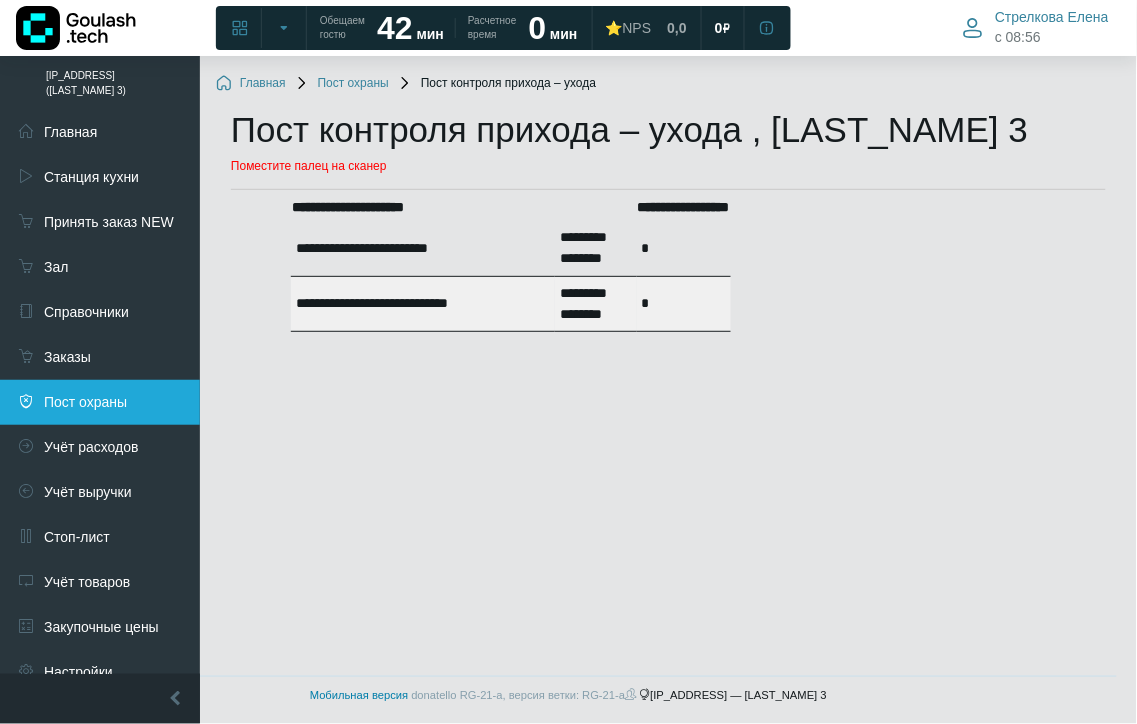 click on "Пост охраны" at bounding box center (100, 402) 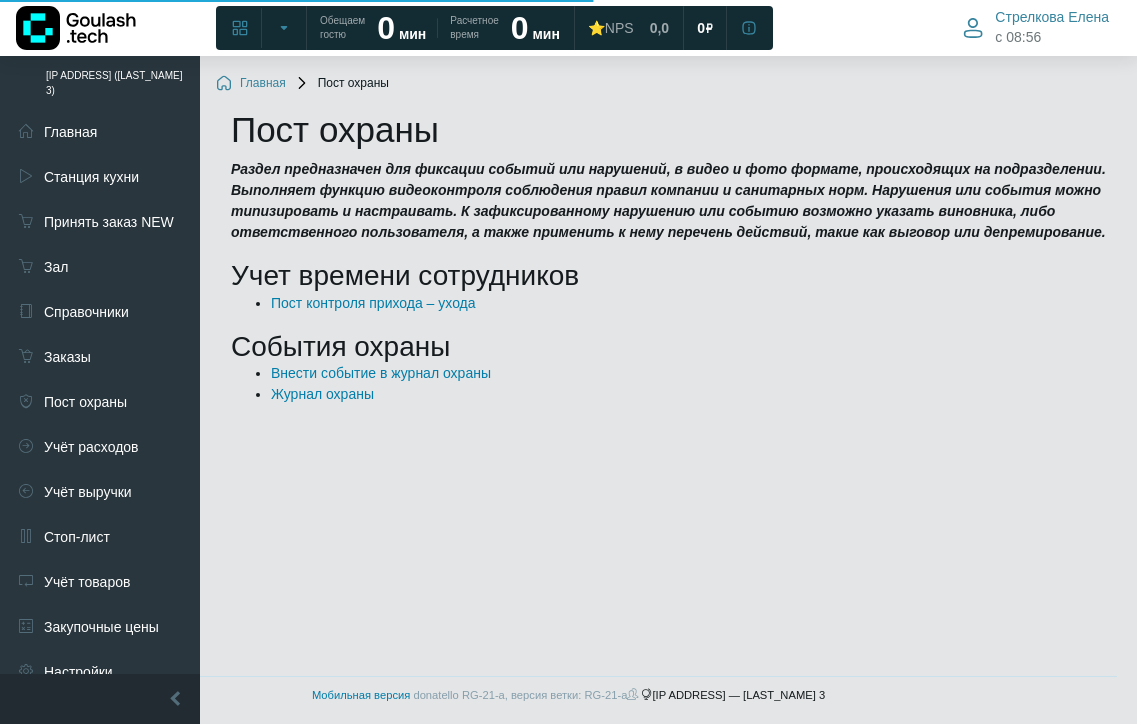 scroll, scrollTop: 0, scrollLeft: 0, axis: both 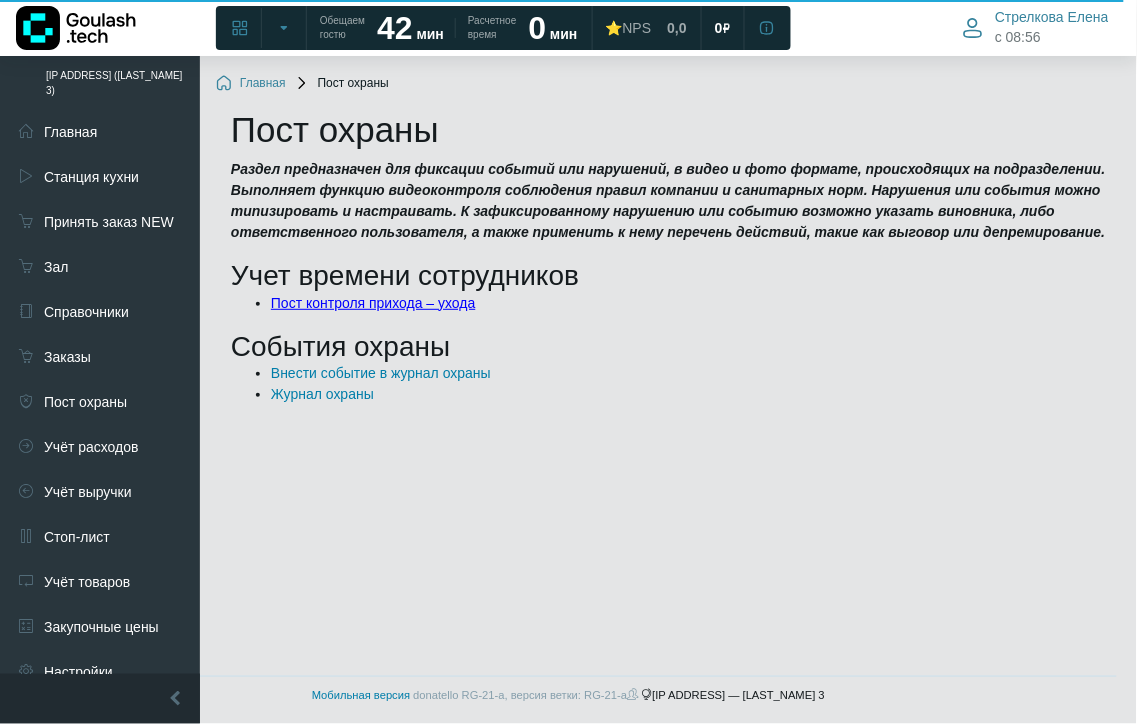 click on "Пост контроля прихода – ухода" at bounding box center [373, 303] 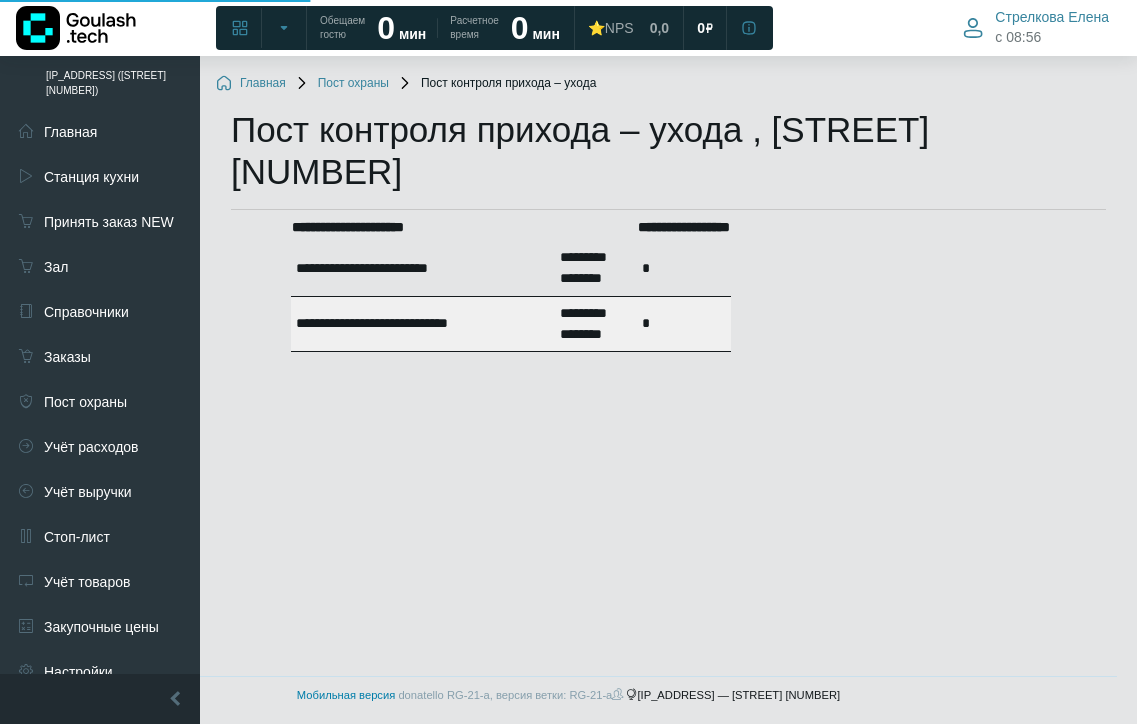 scroll, scrollTop: 0, scrollLeft: 0, axis: both 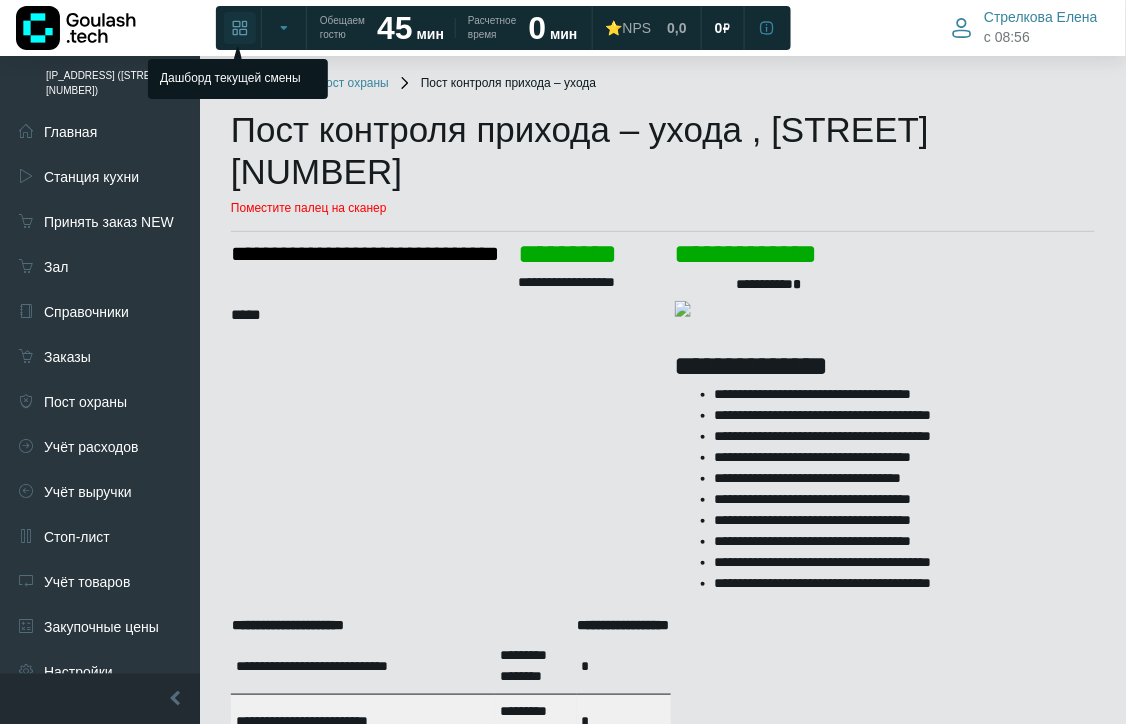 click 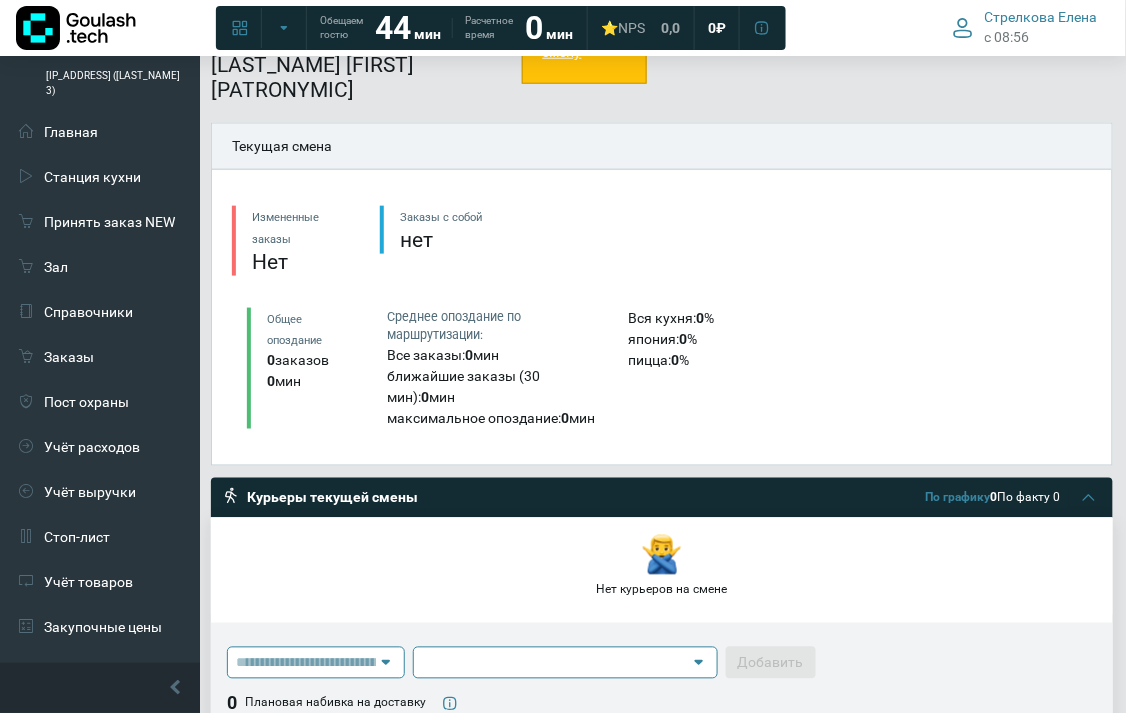 scroll, scrollTop: 438, scrollLeft: 0, axis: vertical 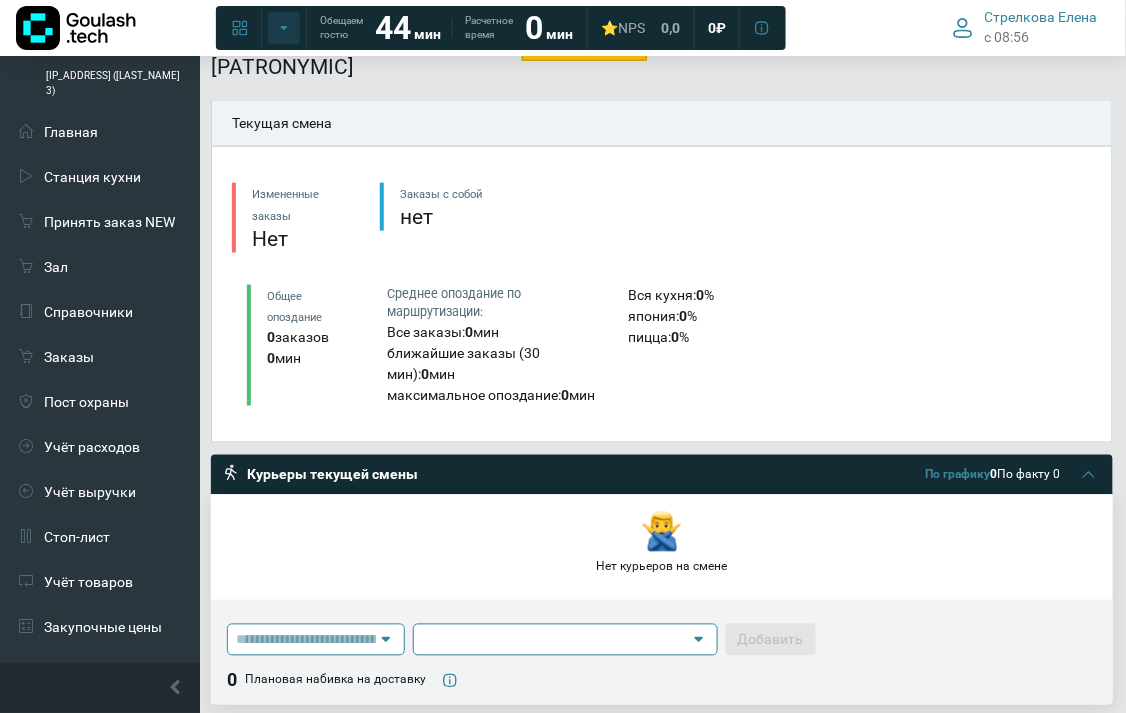 click 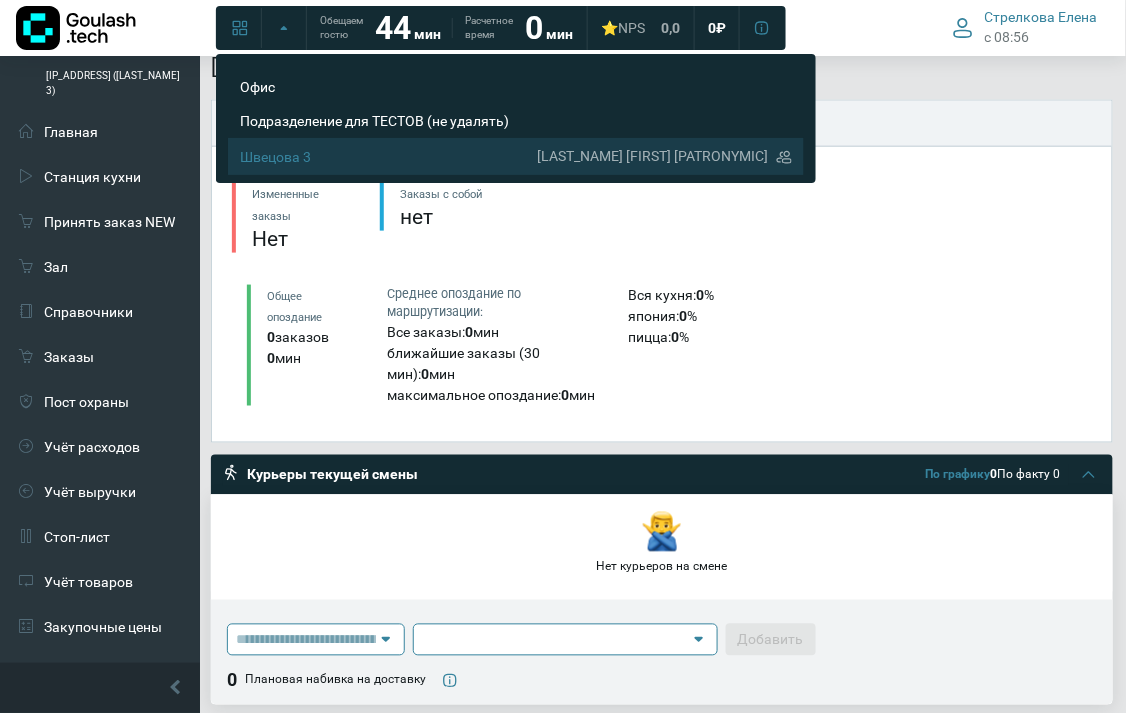 click on "Швецова 3" at bounding box center [384, 157] 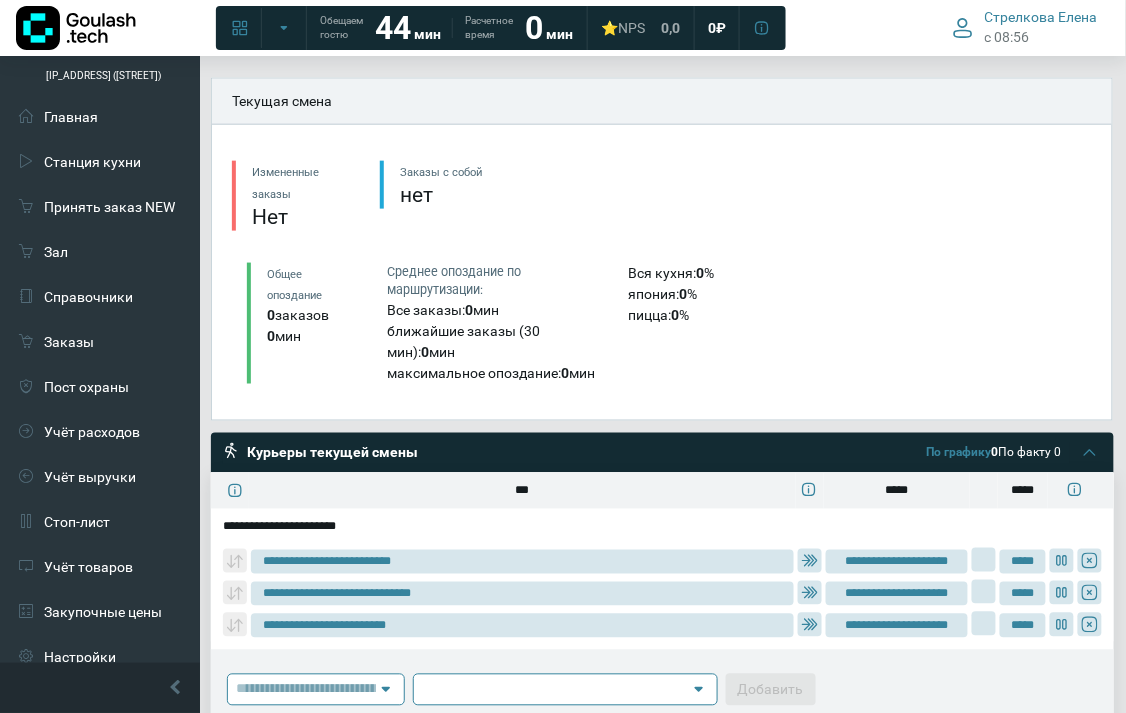 scroll, scrollTop: 461, scrollLeft: 0, axis: vertical 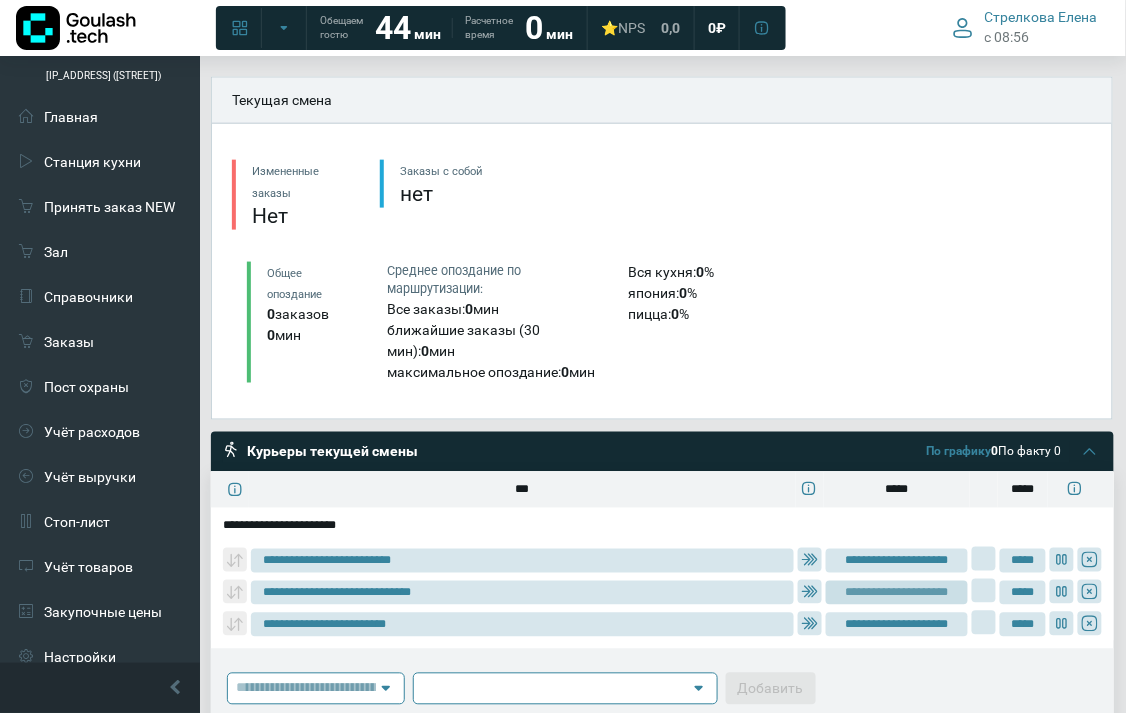 click on "**********" at bounding box center [897, 593] 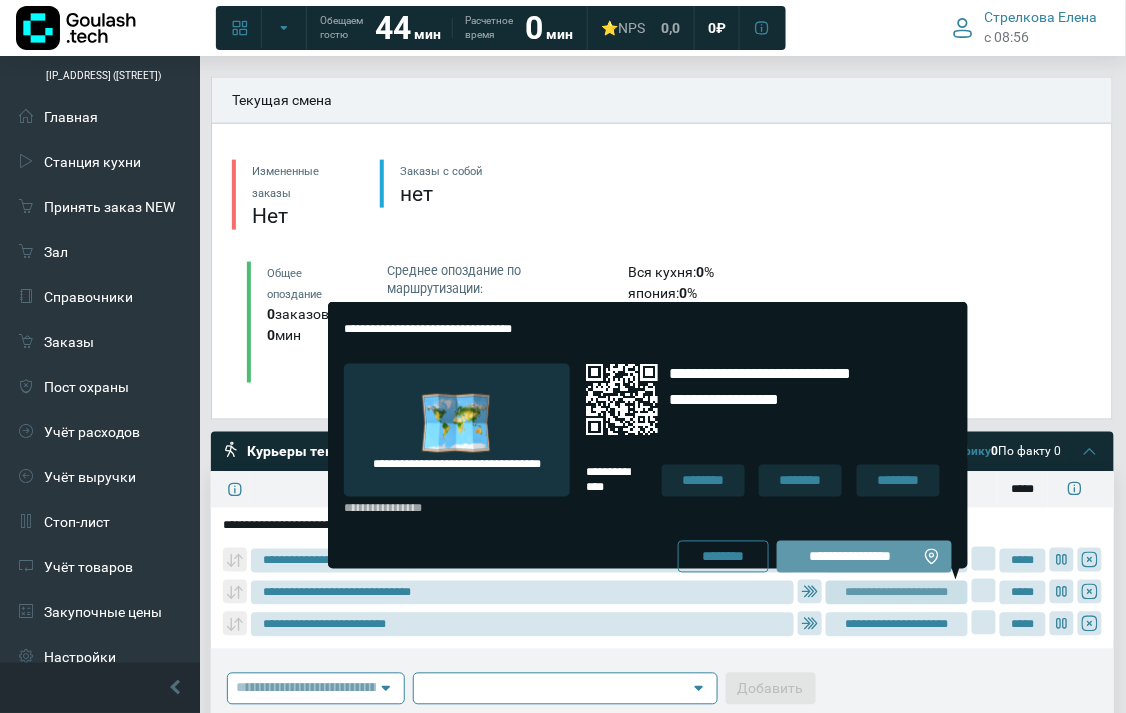 click on "**********" at bounding box center [850, 557] 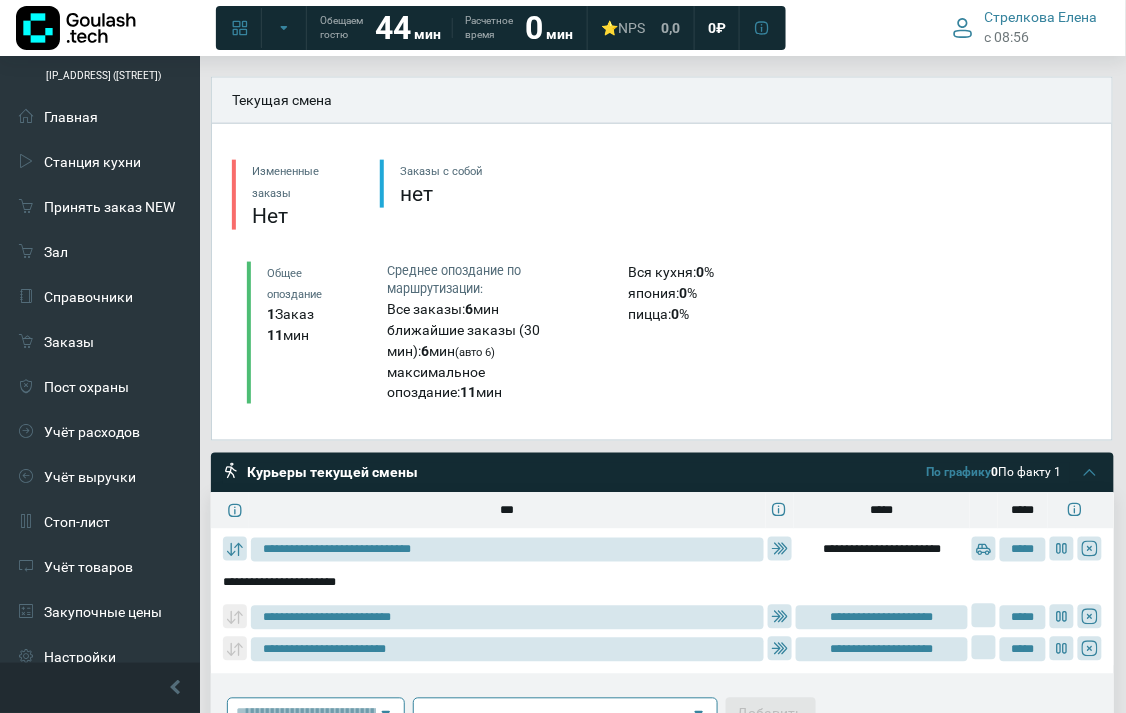 type on "**********" 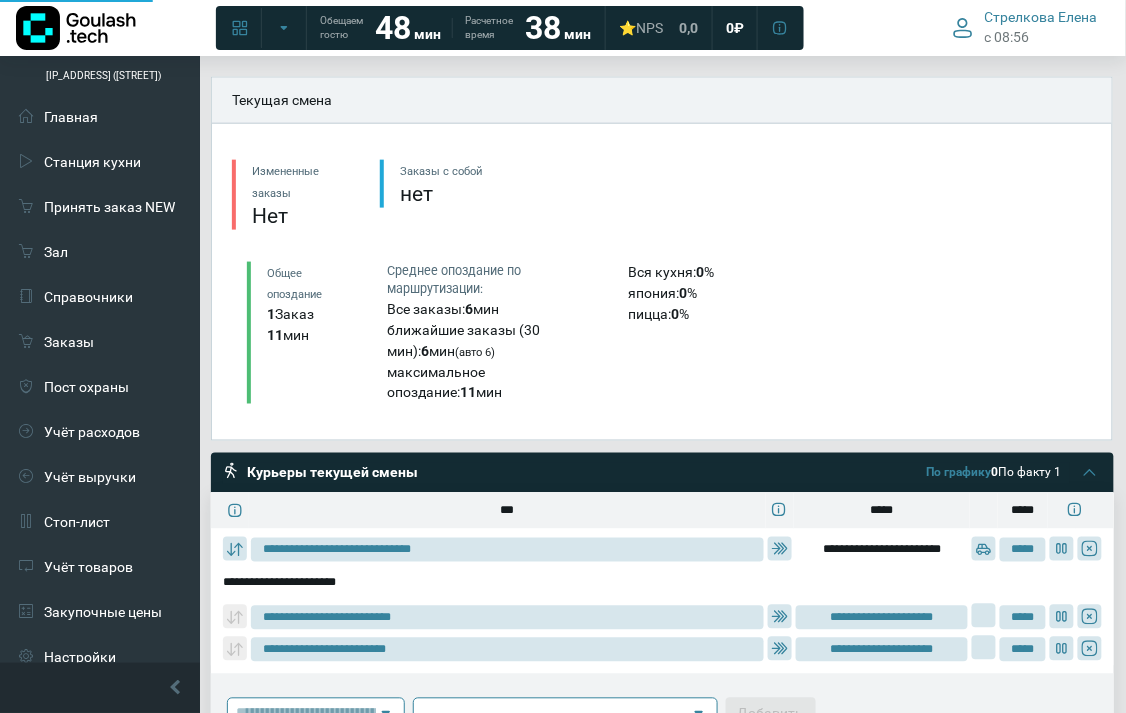 type on "**********" 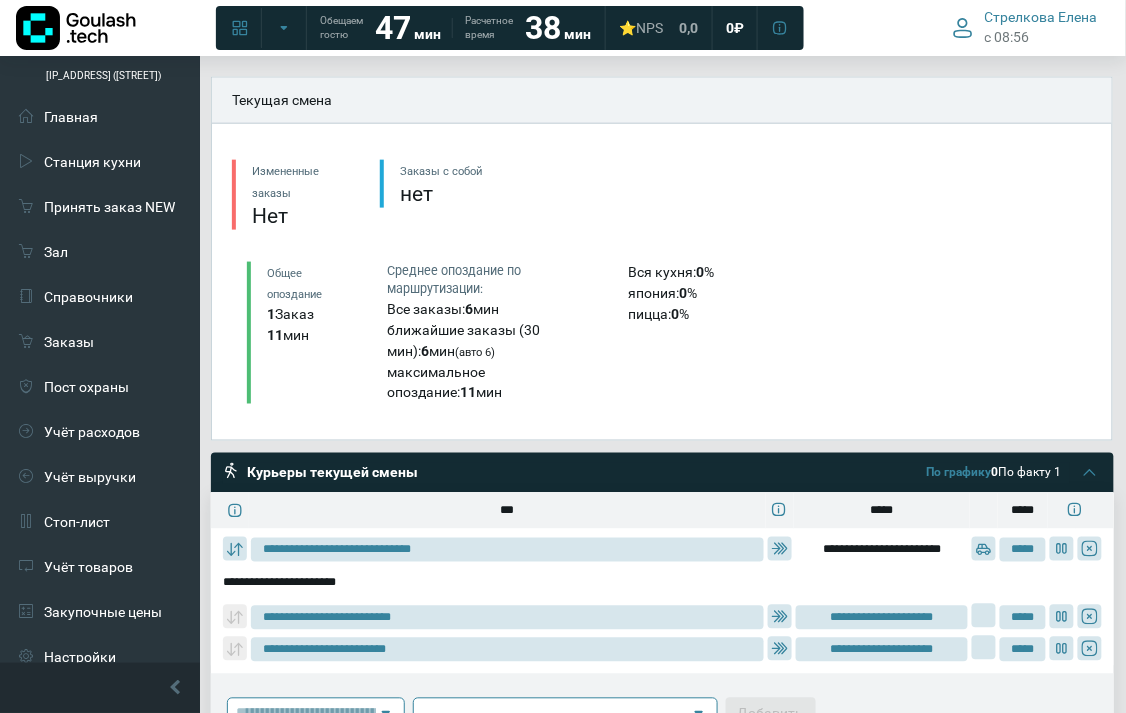 type on "**********" 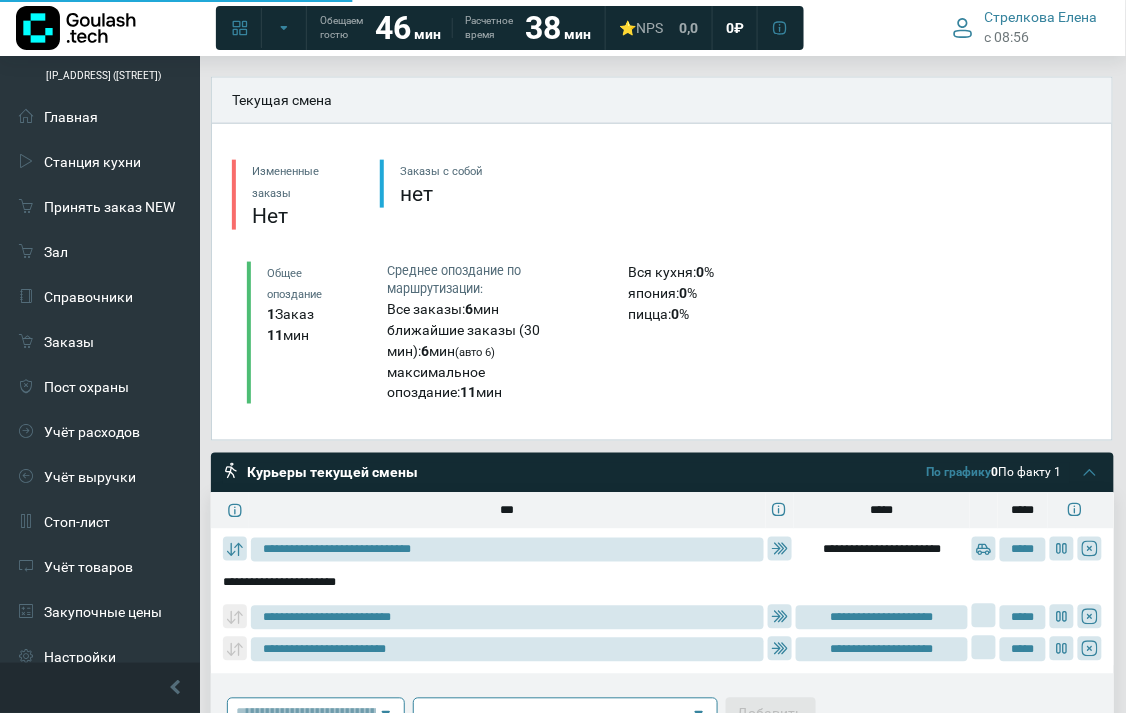 type on "**********" 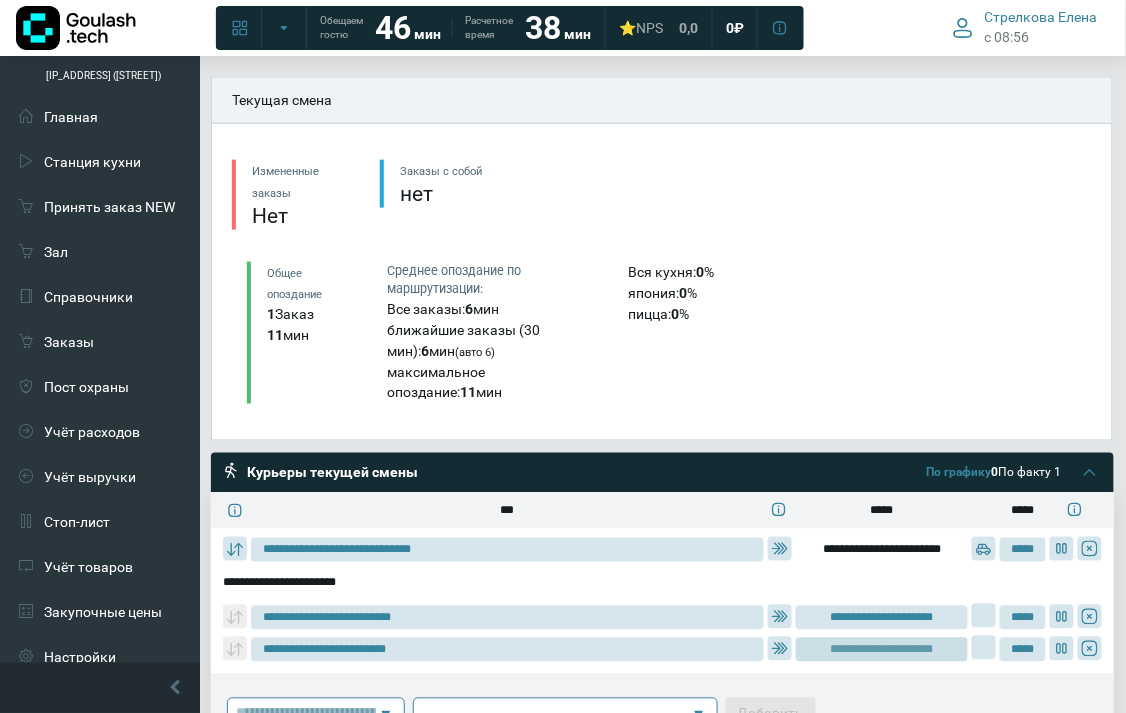 click on "**********" at bounding box center [882, 650] 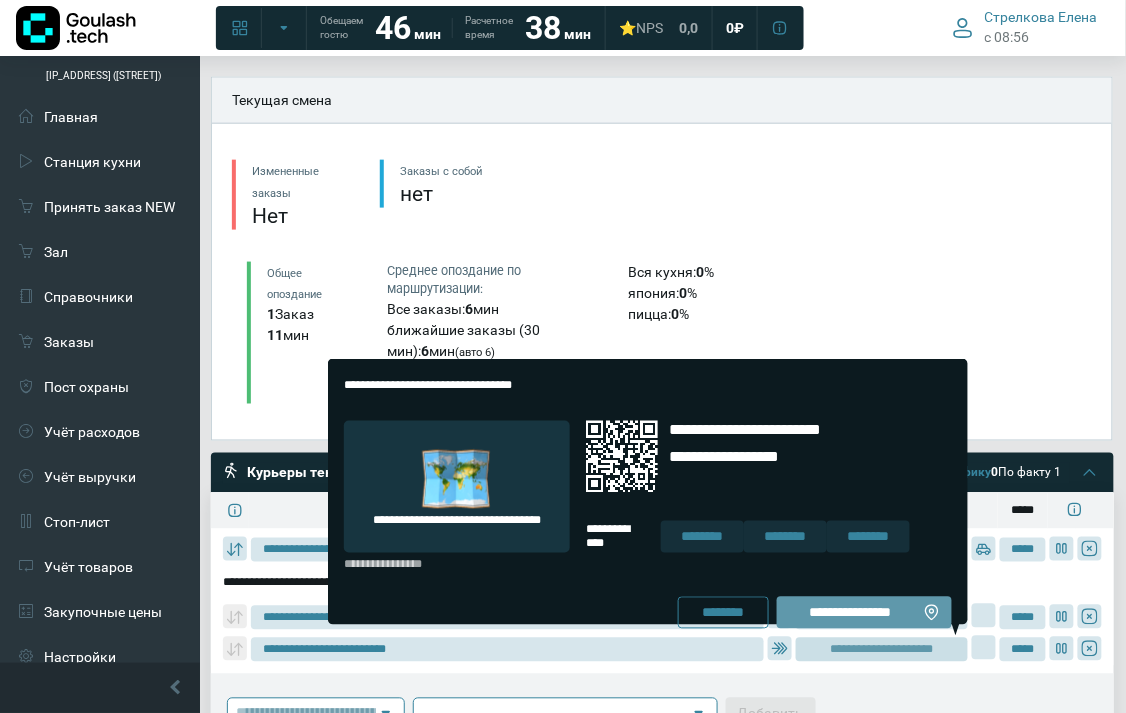 click on "**********" at bounding box center [850, 613] 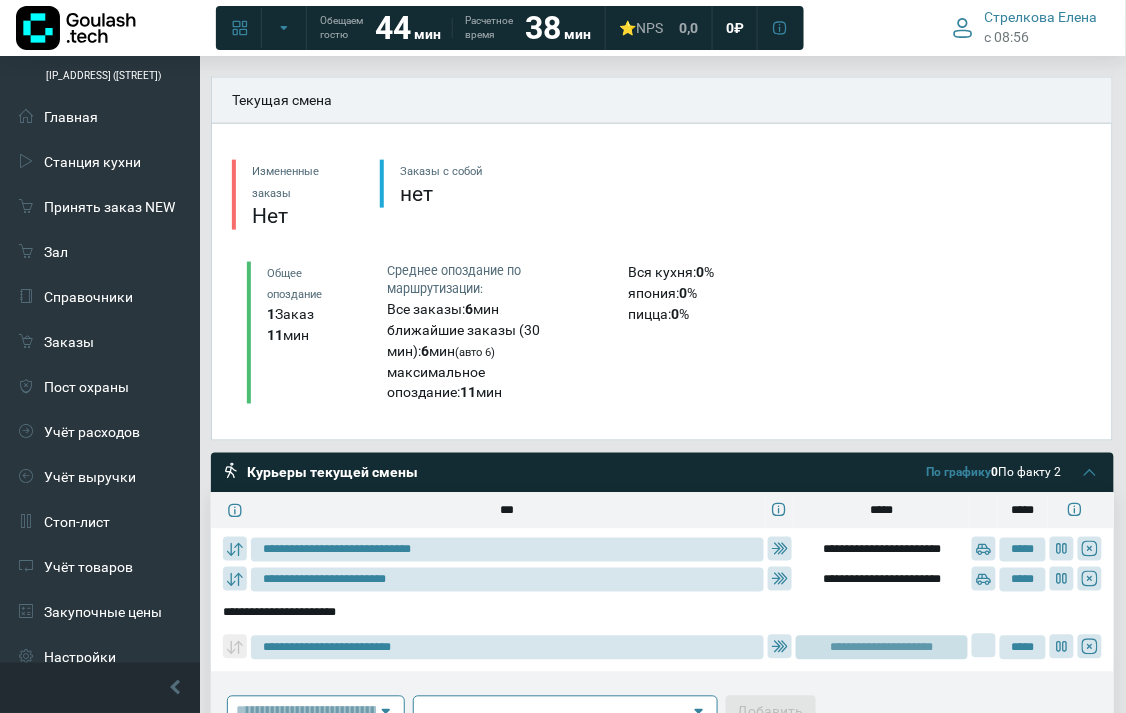 click on "**********" at bounding box center (882, 648) 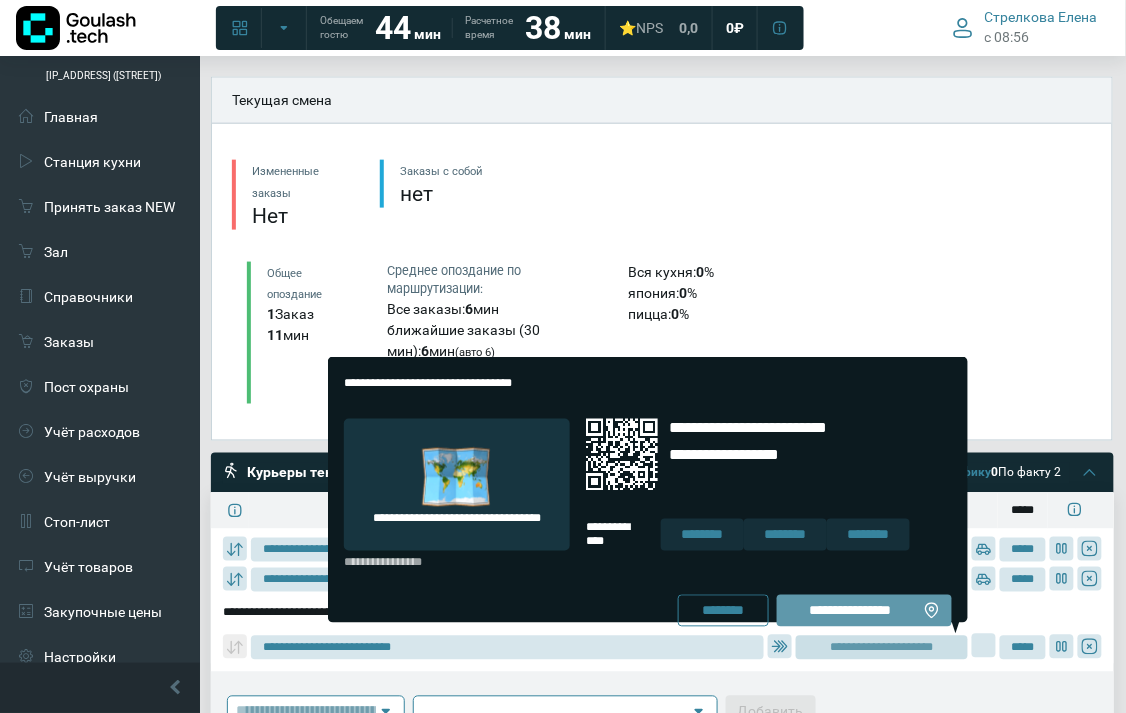 click on "**********" at bounding box center (850, 611) 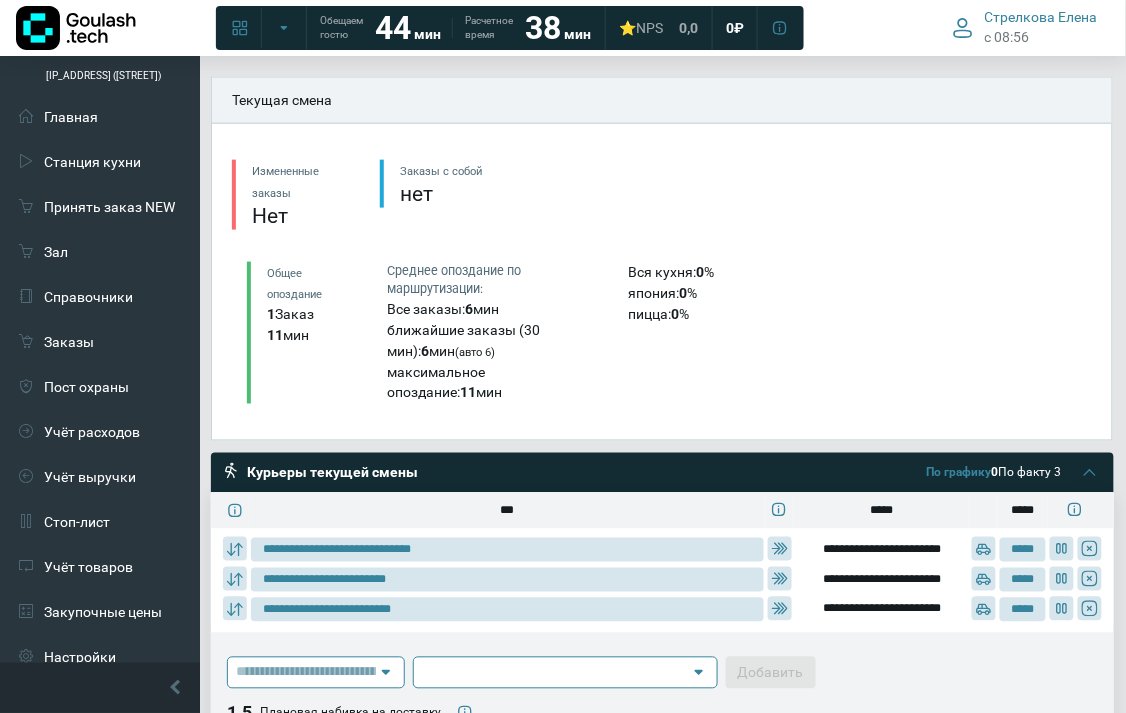 type on "**********" 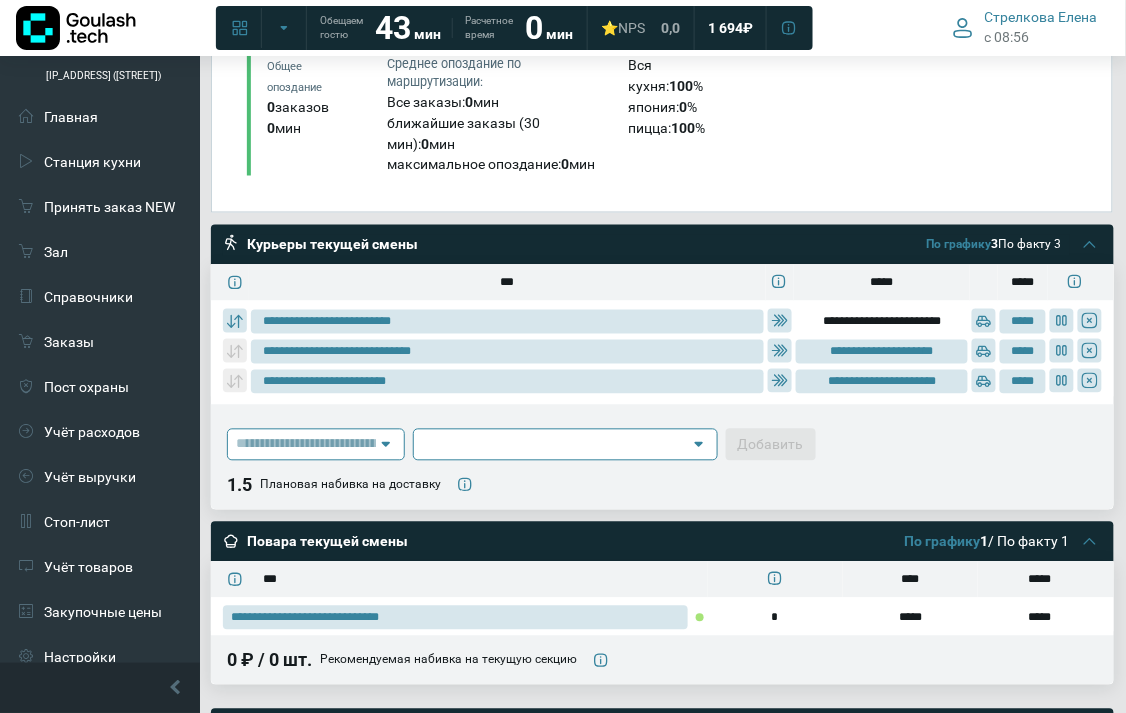 scroll, scrollTop: 794, scrollLeft: 0, axis: vertical 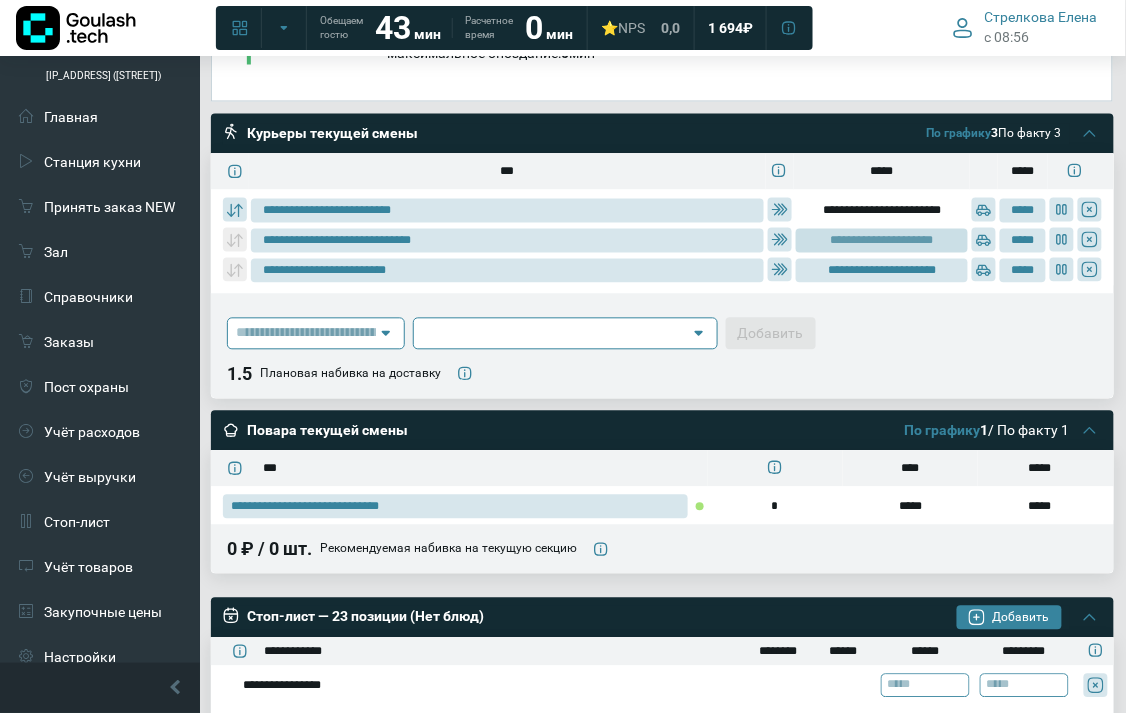 click on "**********" at bounding box center (882, 241) 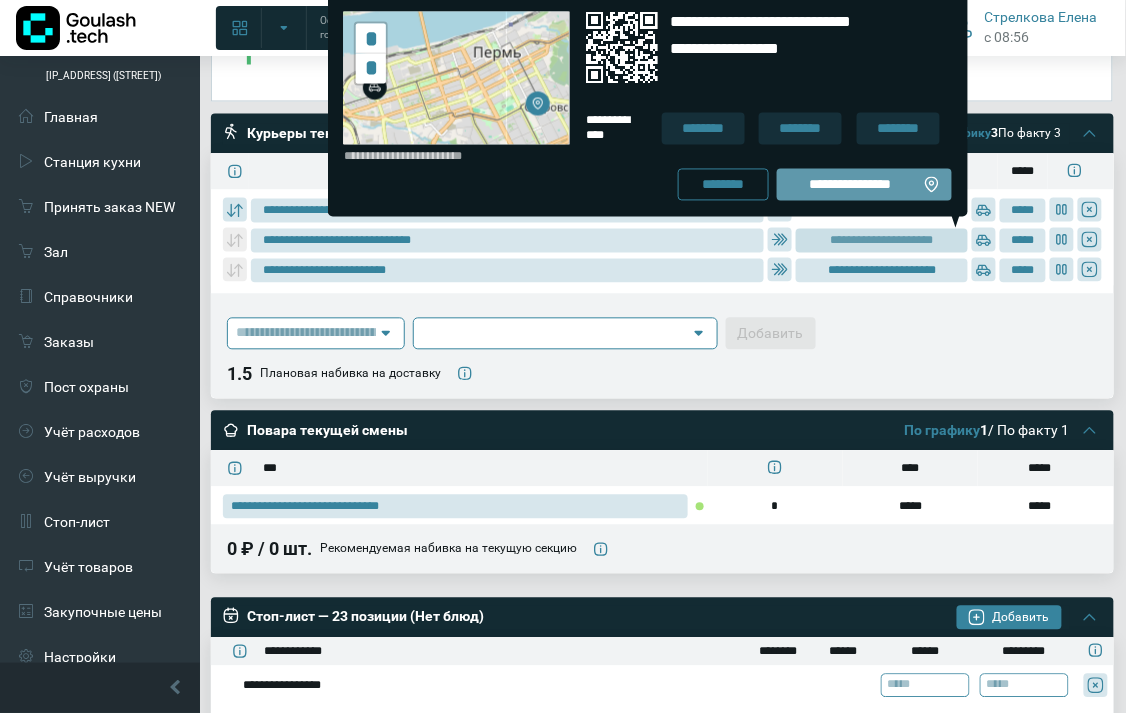 click on "**********" at bounding box center (850, 185) 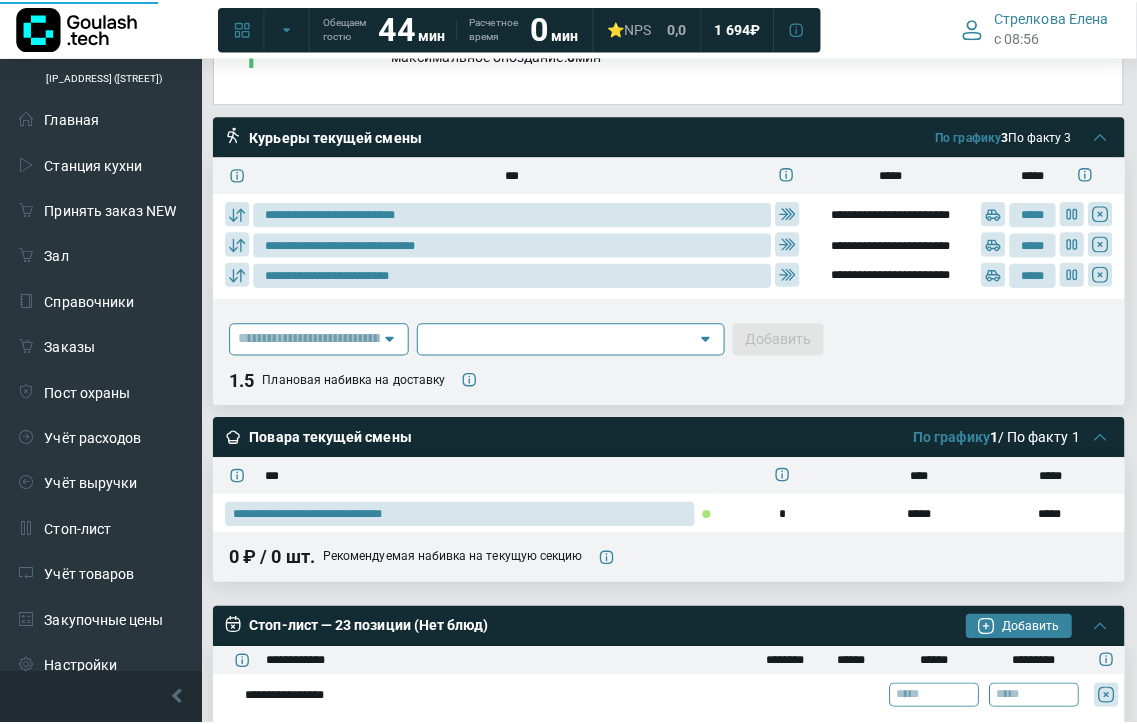 scroll, scrollTop: 0, scrollLeft: 0, axis: both 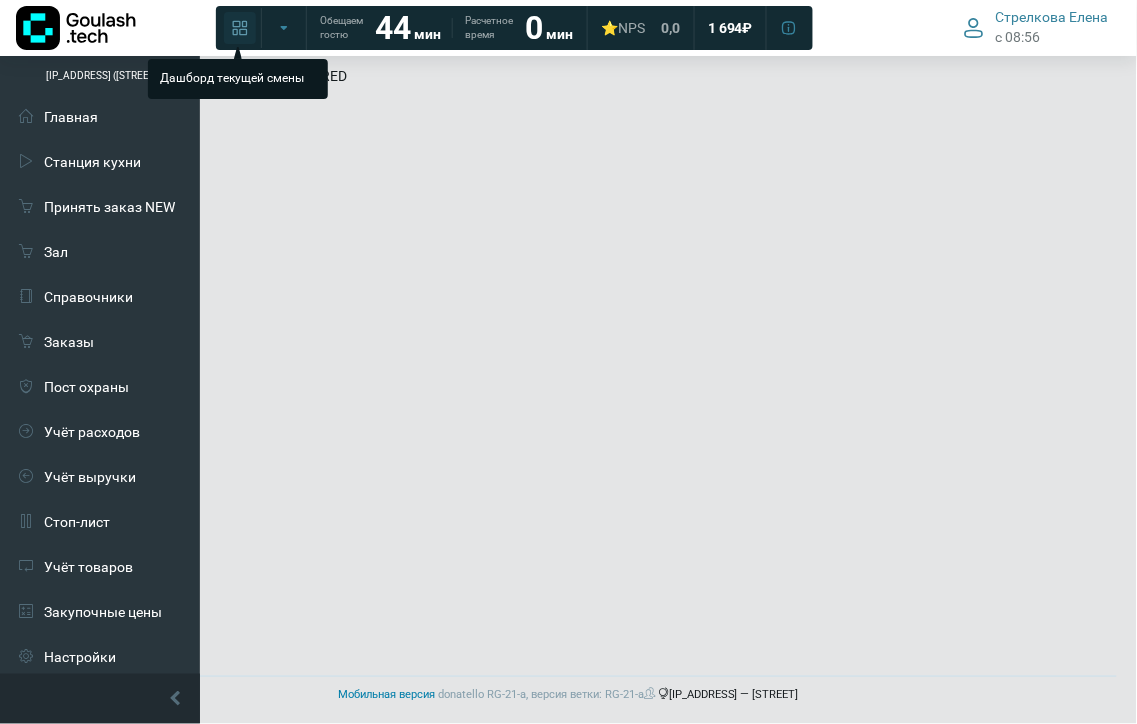 click 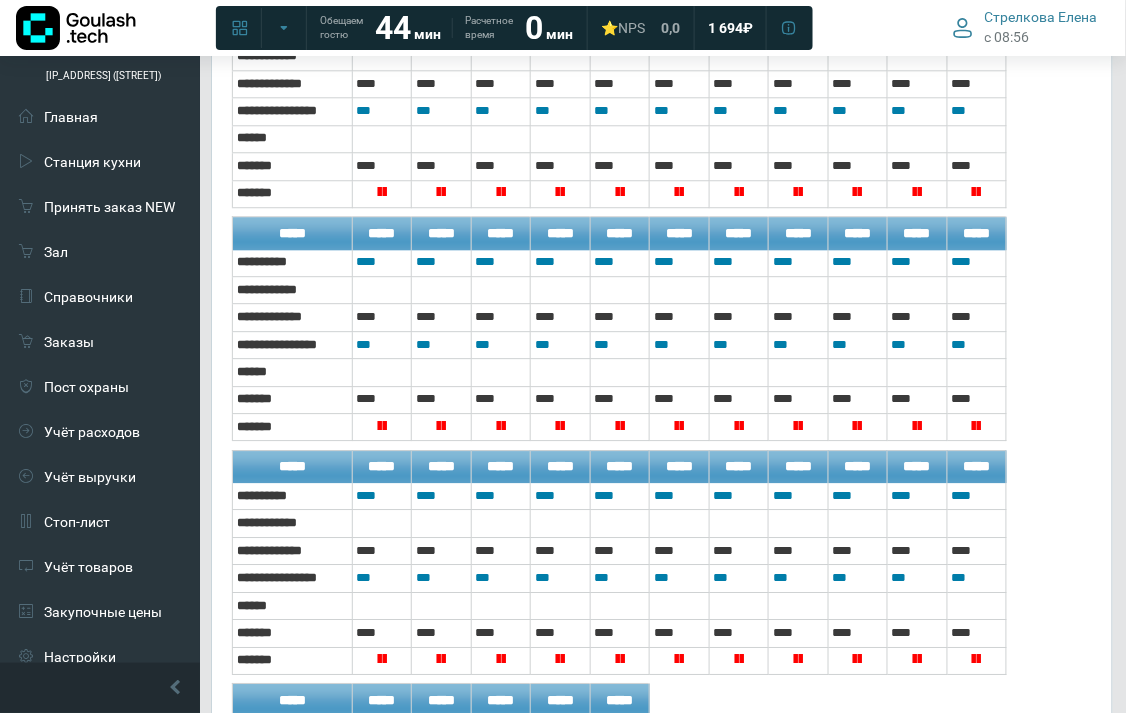 scroll, scrollTop: 3333, scrollLeft: 0, axis: vertical 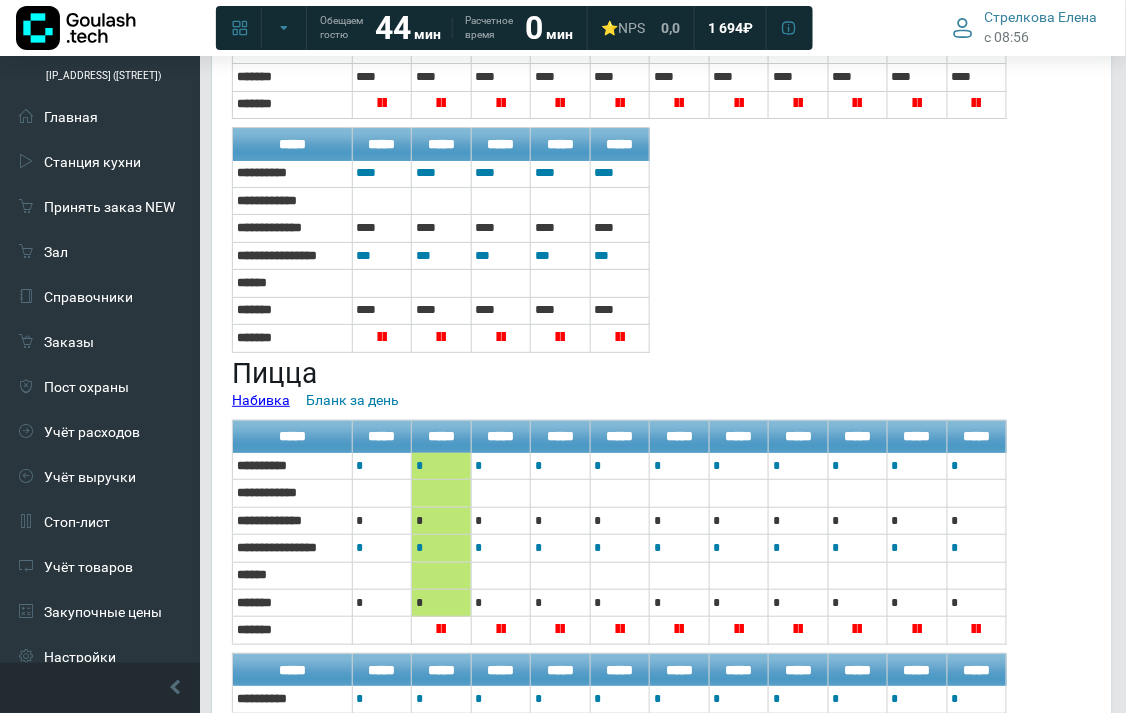 click on "Набивка" at bounding box center [261, 400] 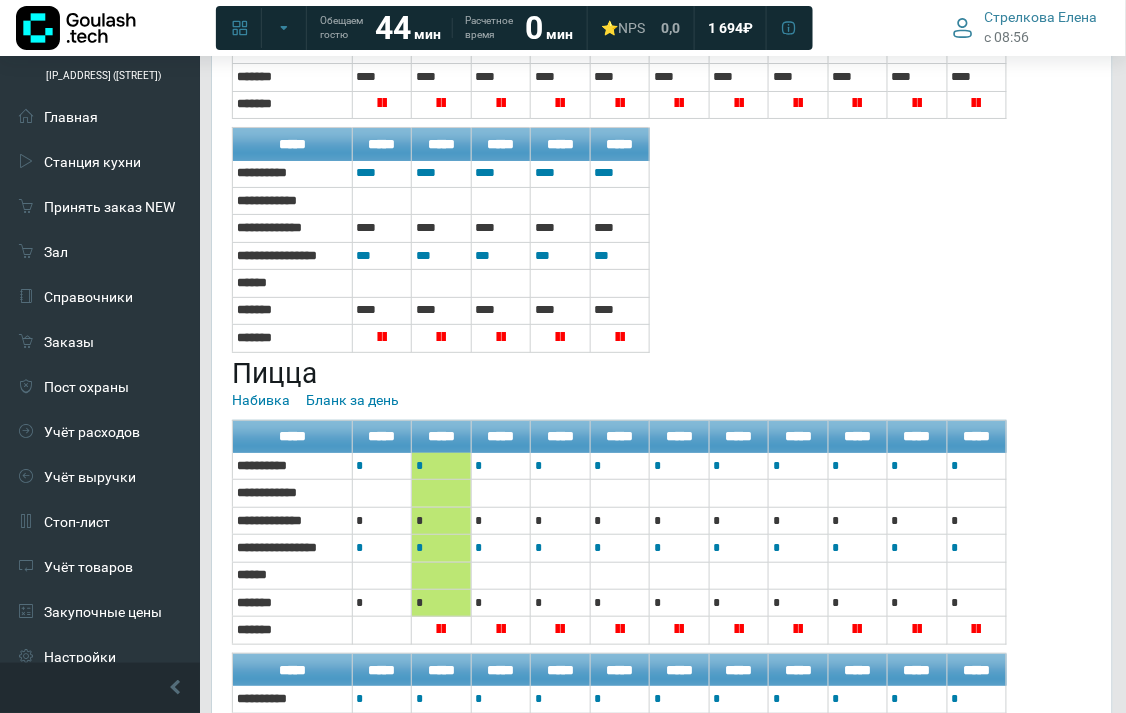 type on "*" 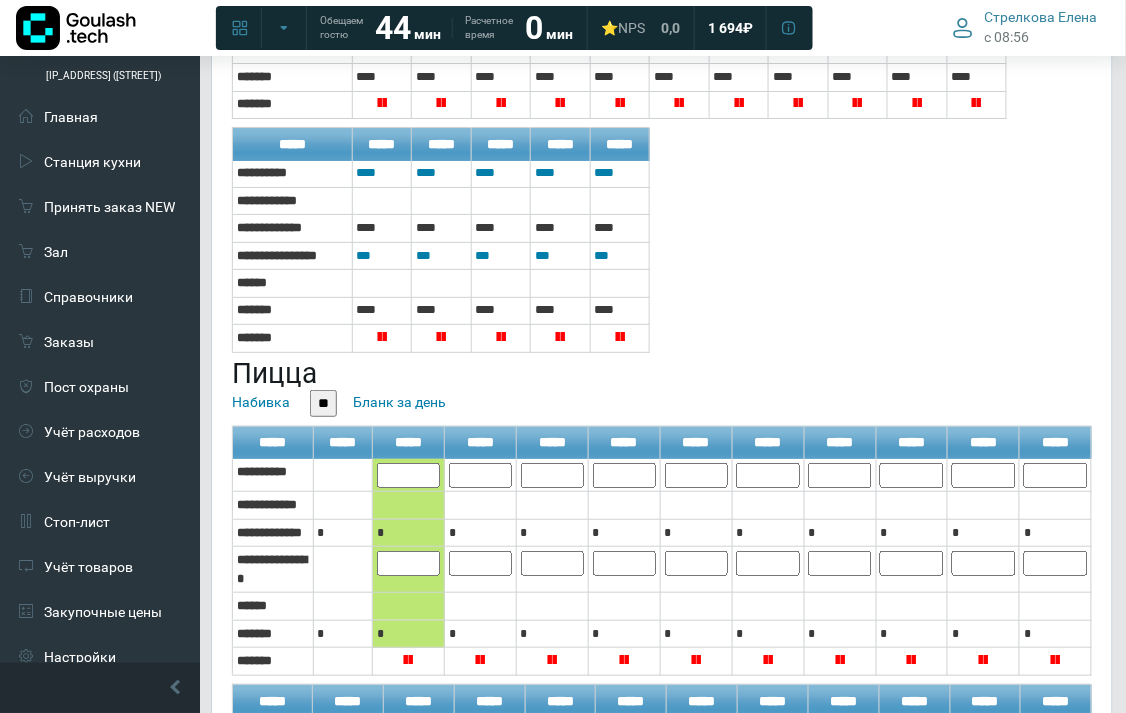 click on "*" at bounding box center (0, 0) 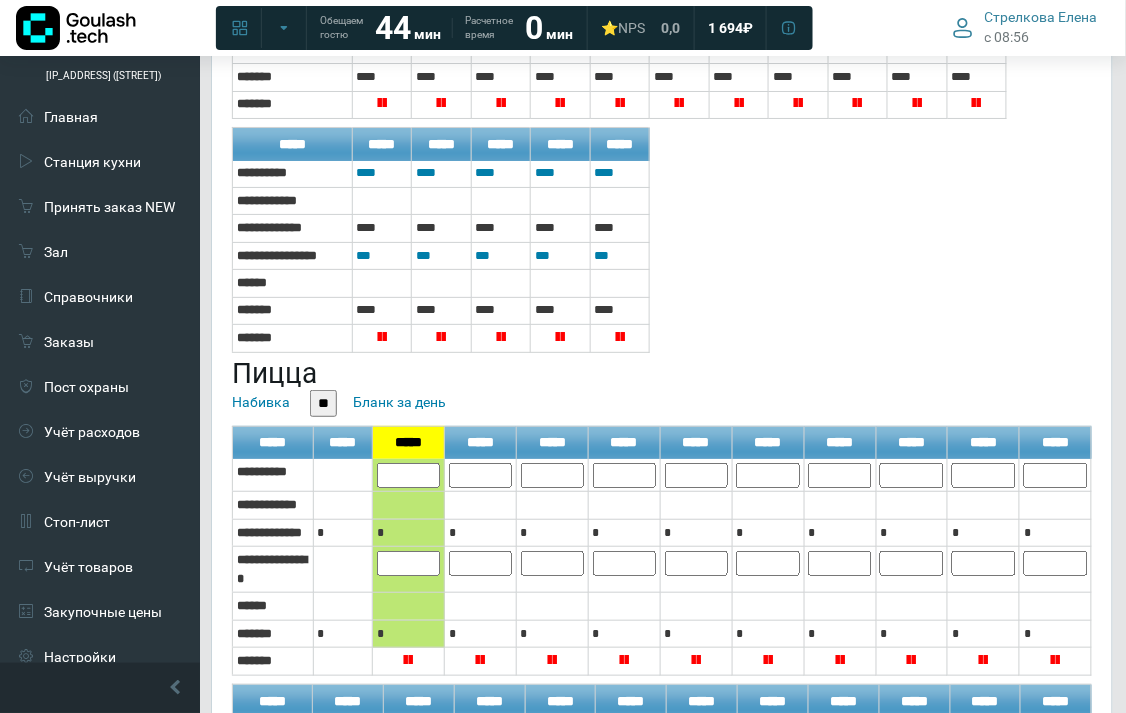 click on "*" at bounding box center (0, 0) 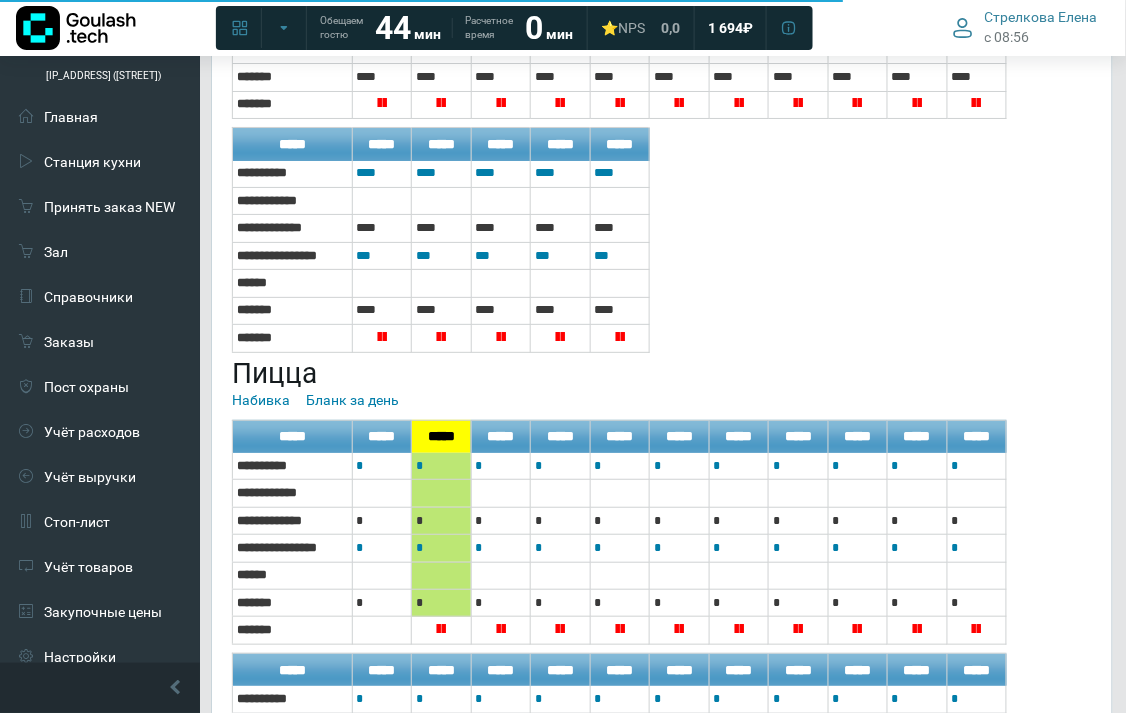 click on "Пицца" at bounding box center [662, 374] 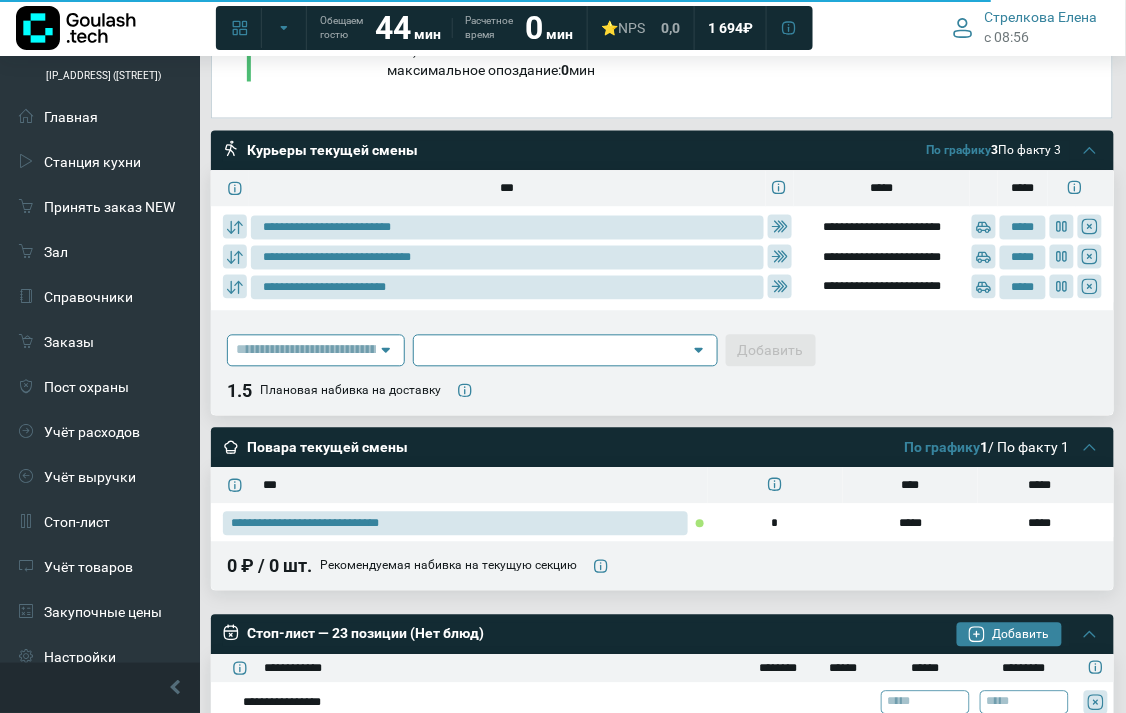 scroll, scrollTop: 222, scrollLeft: 0, axis: vertical 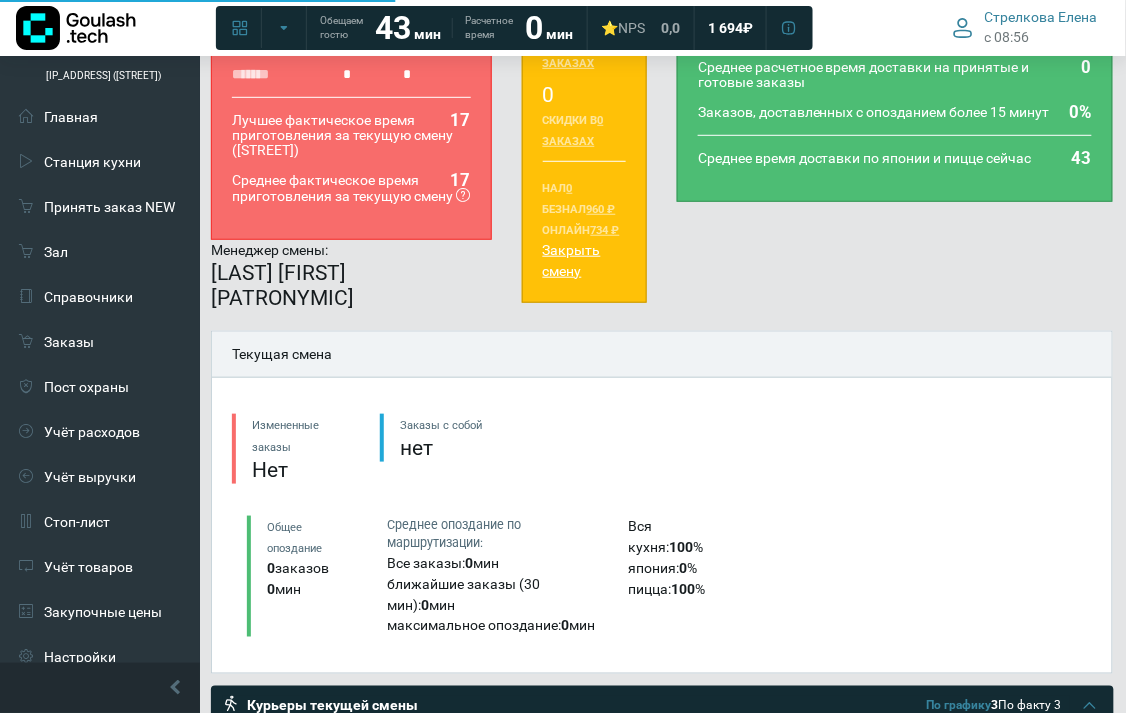 type on "**********" 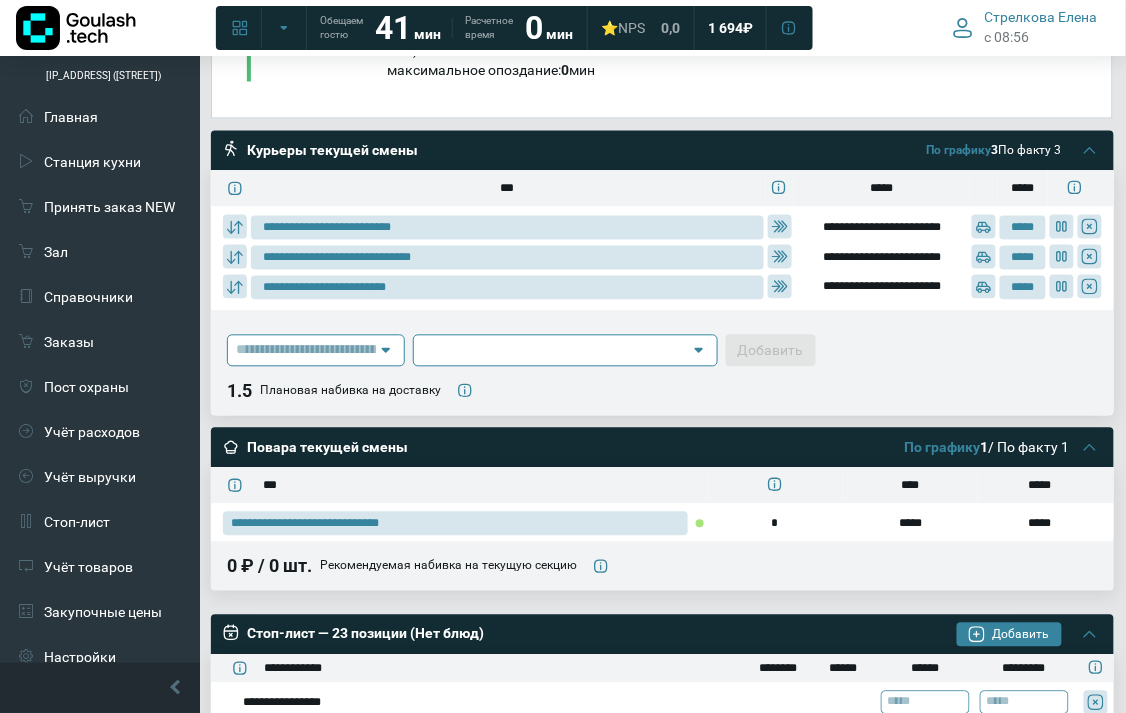 scroll, scrollTop: 333, scrollLeft: 0, axis: vertical 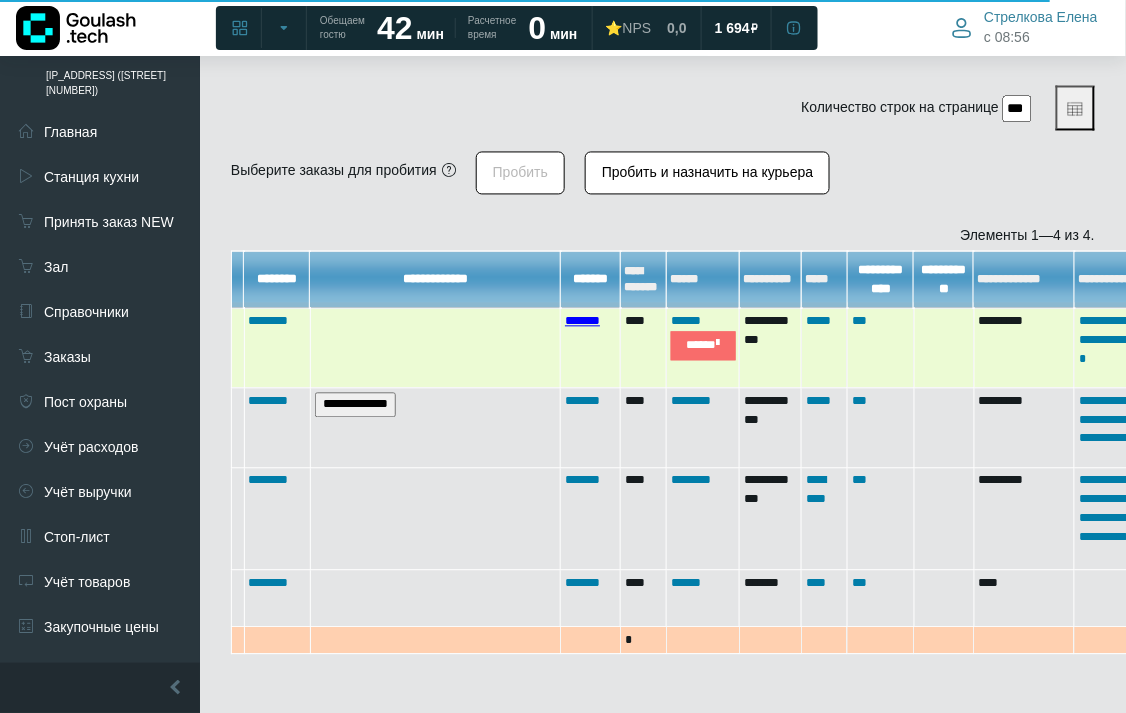 click on "*******" at bounding box center (582, 321) 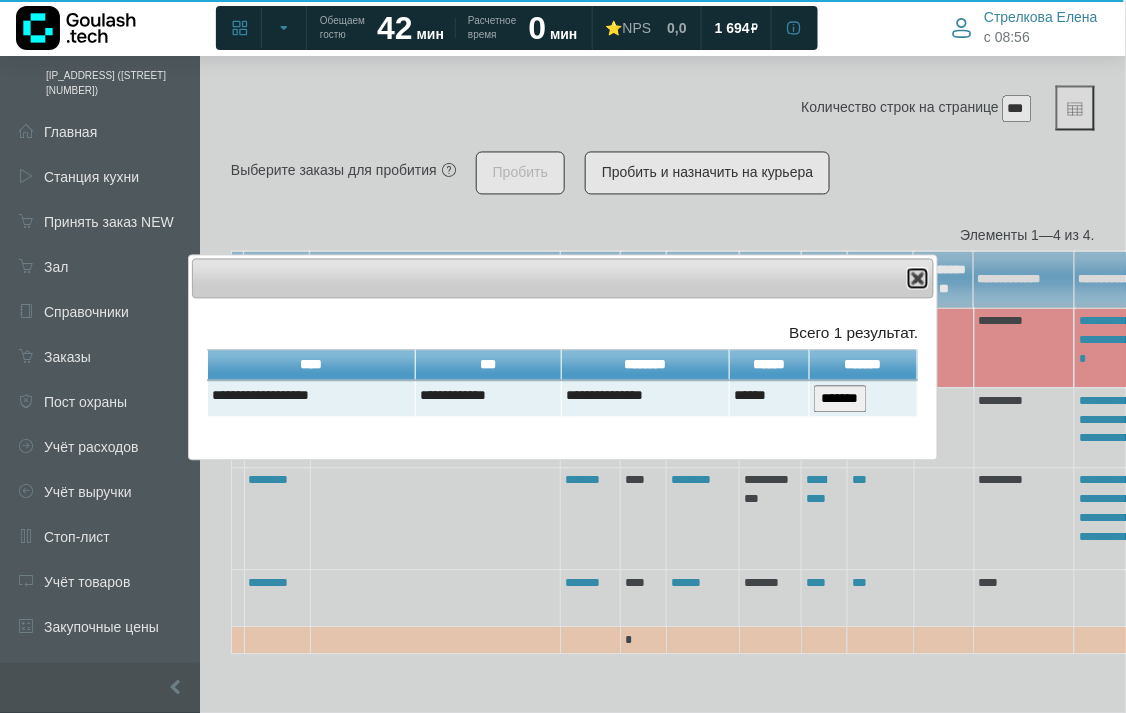 click at bounding box center (918, 279) 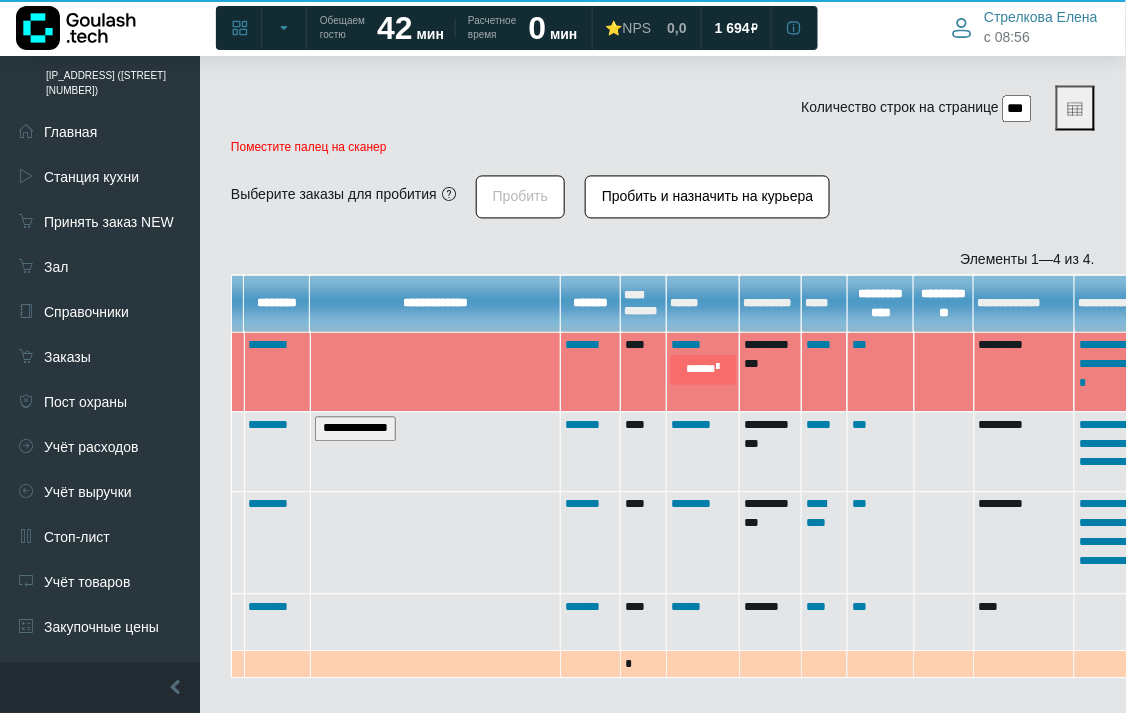 scroll, scrollTop: 783, scrollLeft: 290, axis: both 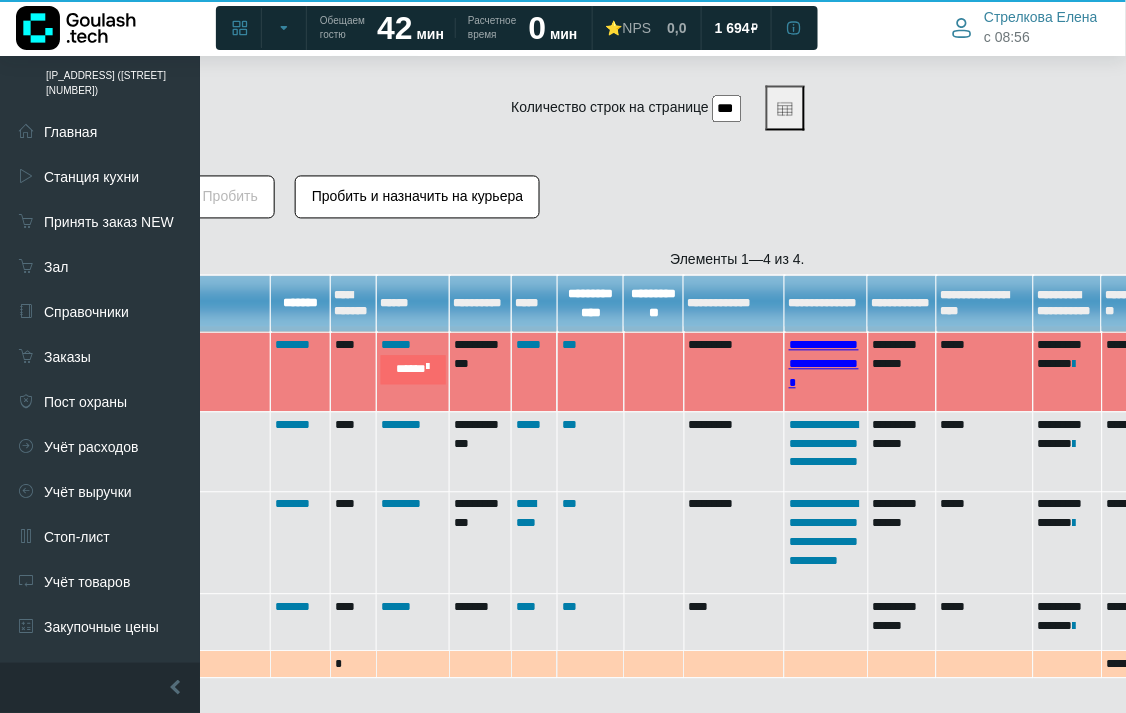 click on "**********" at bounding box center (824, 364) 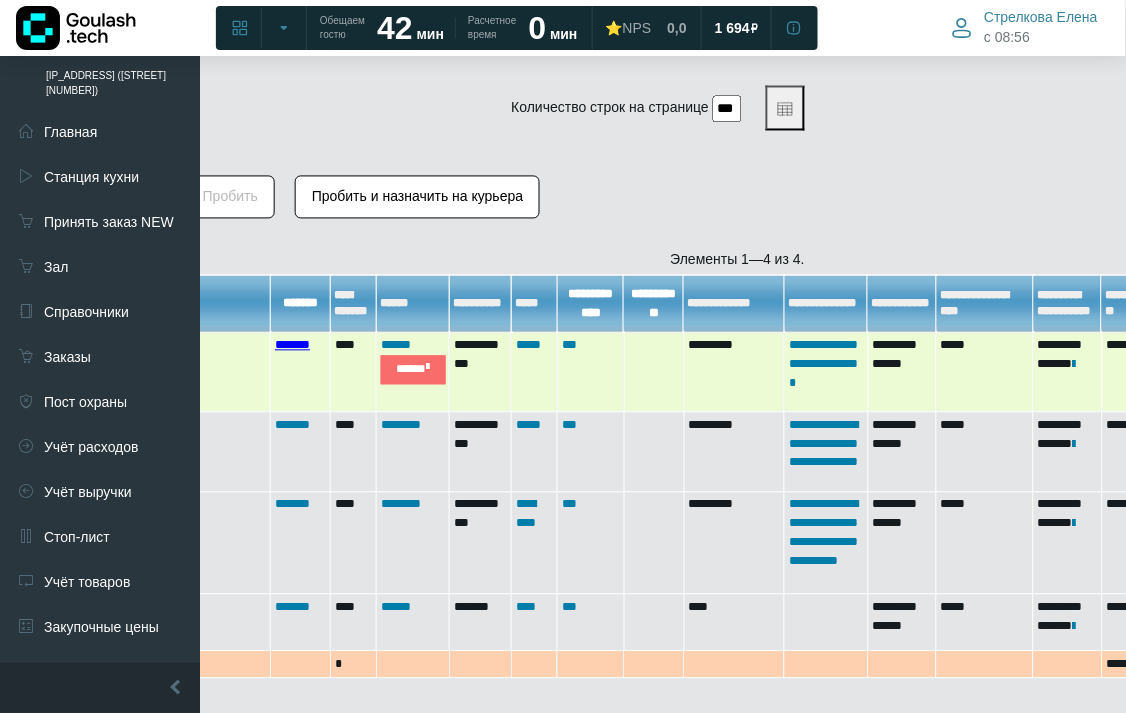 click on "*******" at bounding box center (292, 345) 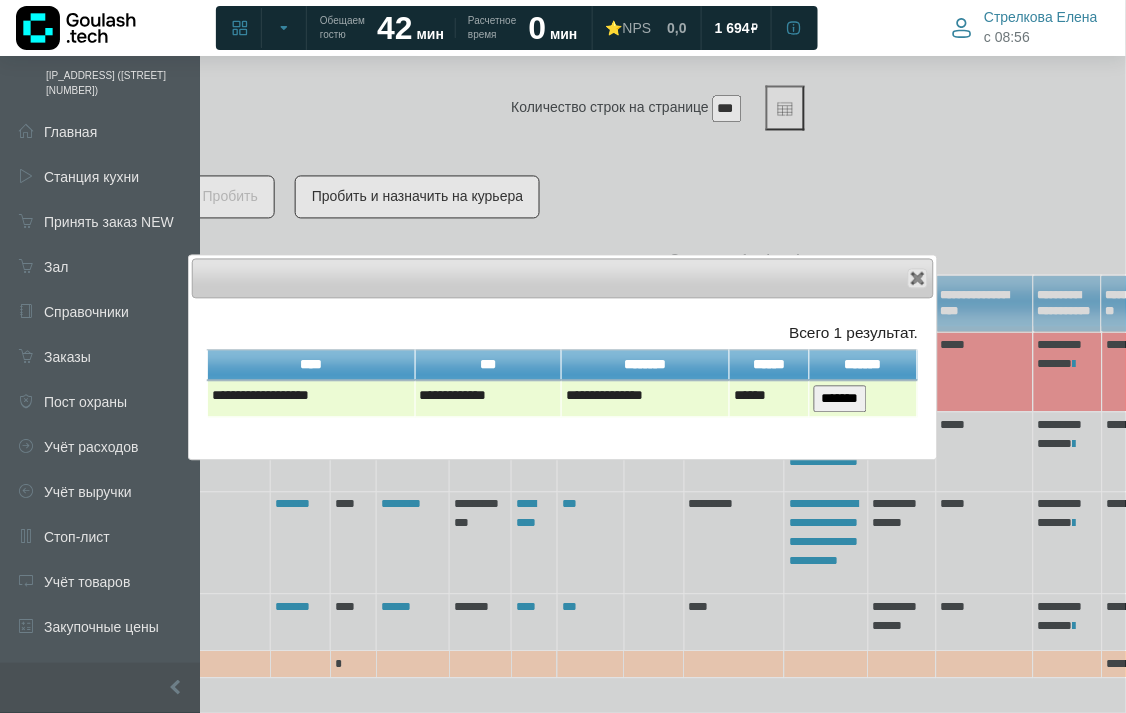 click on "*******" at bounding box center [840, 399] 